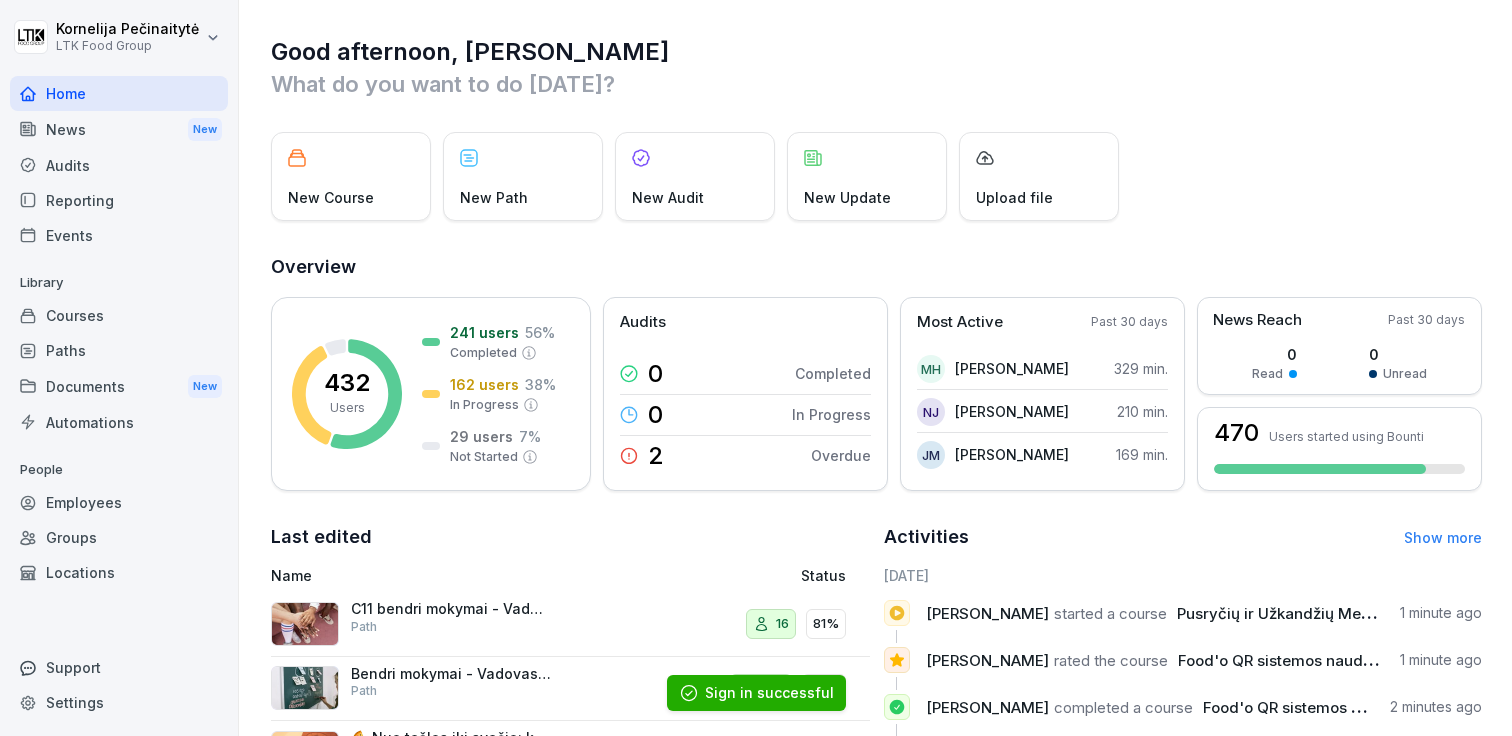 scroll, scrollTop: 0, scrollLeft: 0, axis: both 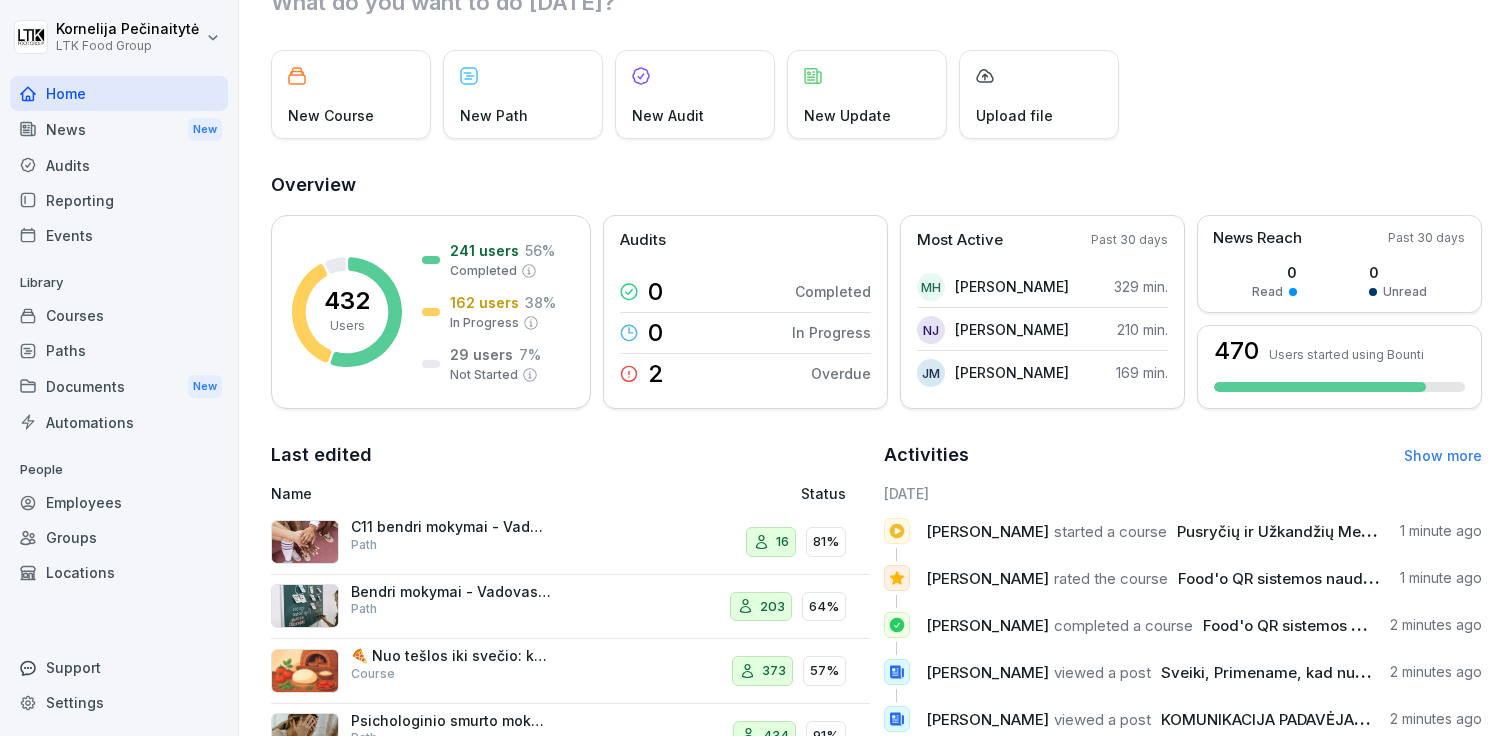 click on "Paths" at bounding box center [119, 350] 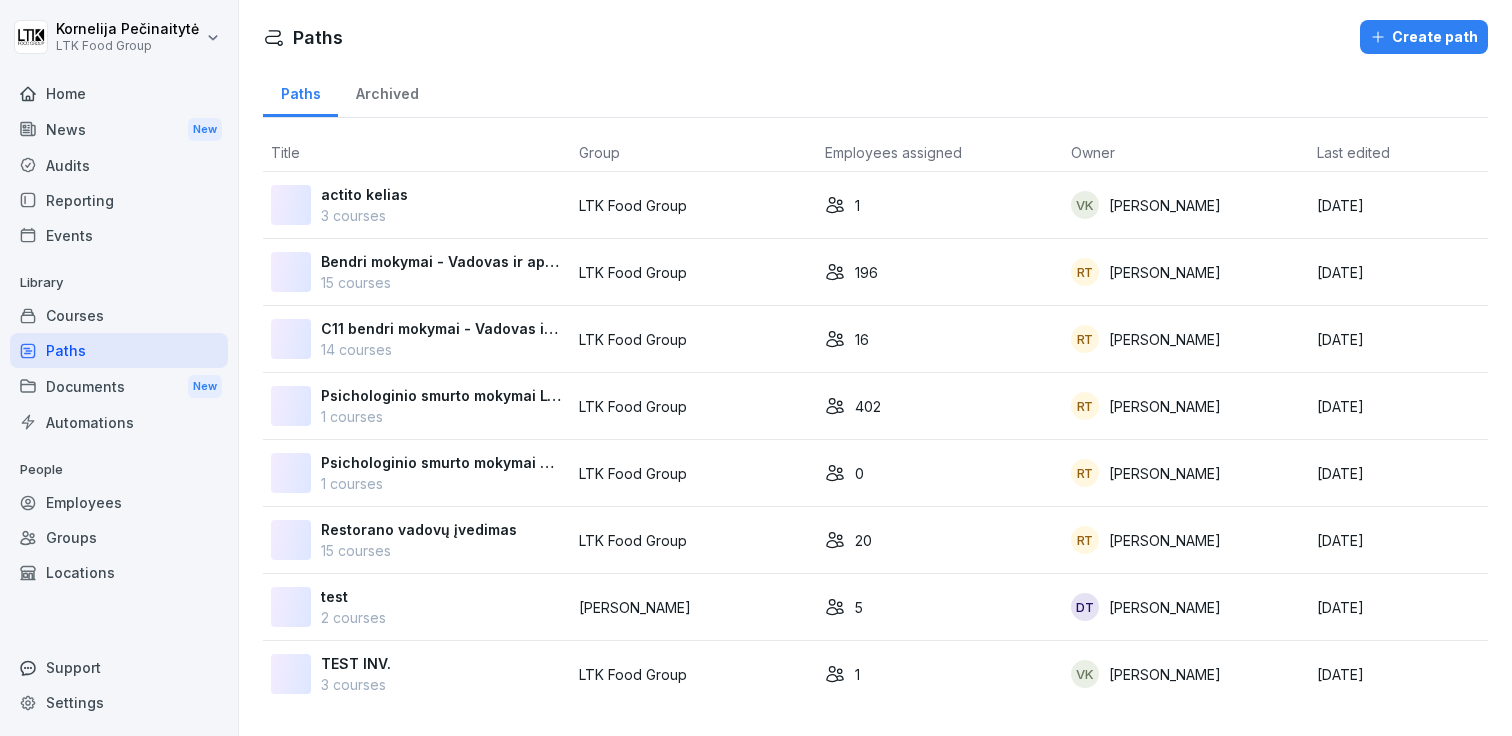 scroll, scrollTop: 0, scrollLeft: 0, axis: both 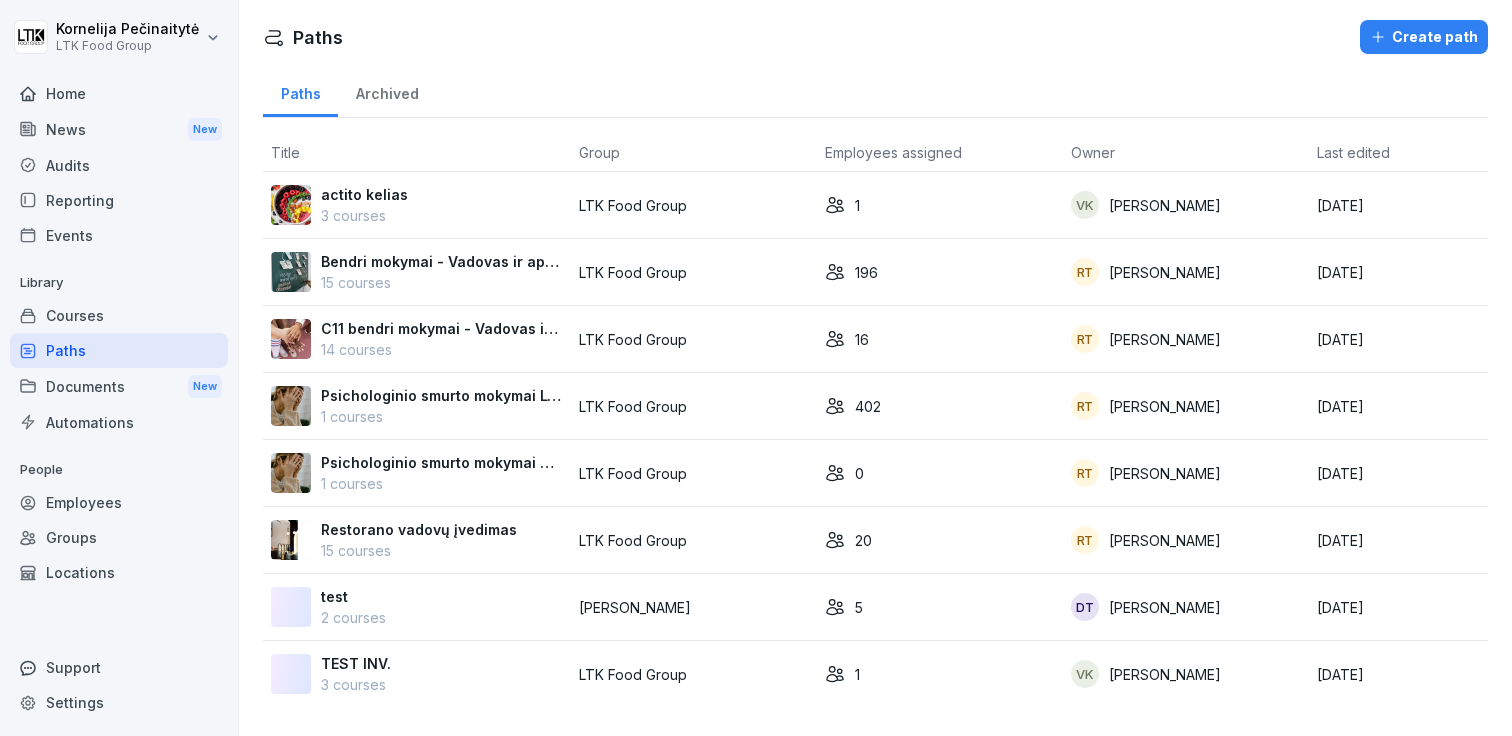 click on "Documents New" at bounding box center (119, 386) 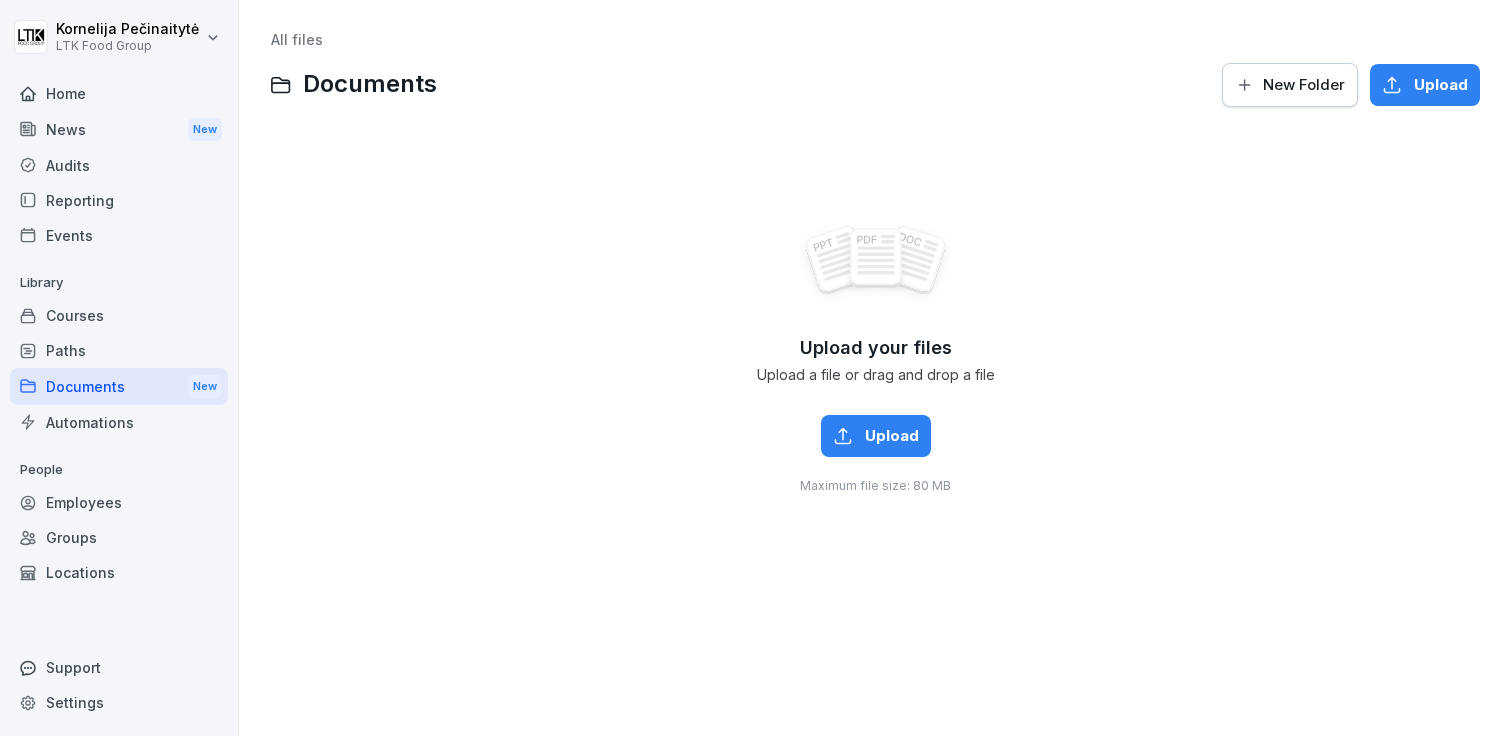 click on "Automations" at bounding box center [119, 422] 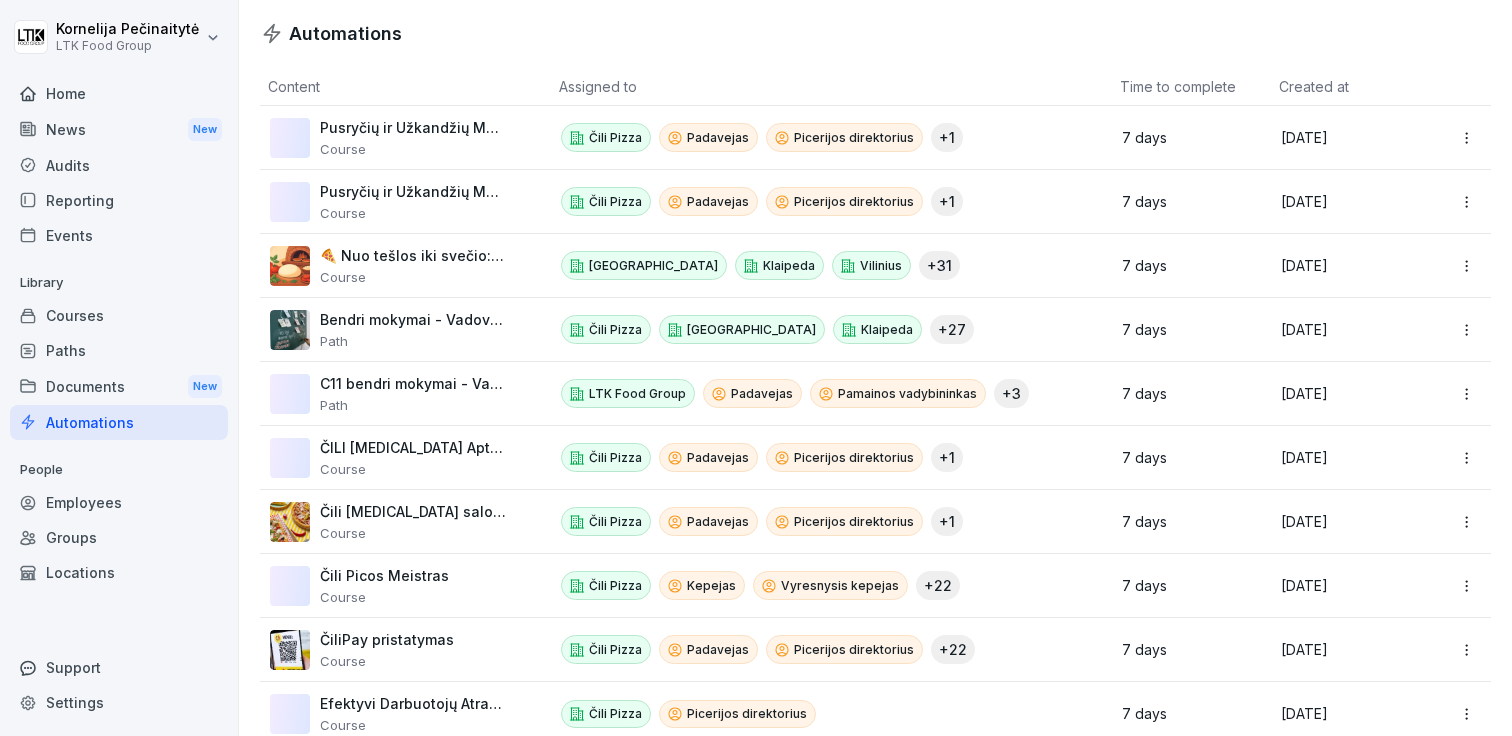 click on "Employees" at bounding box center (119, 502) 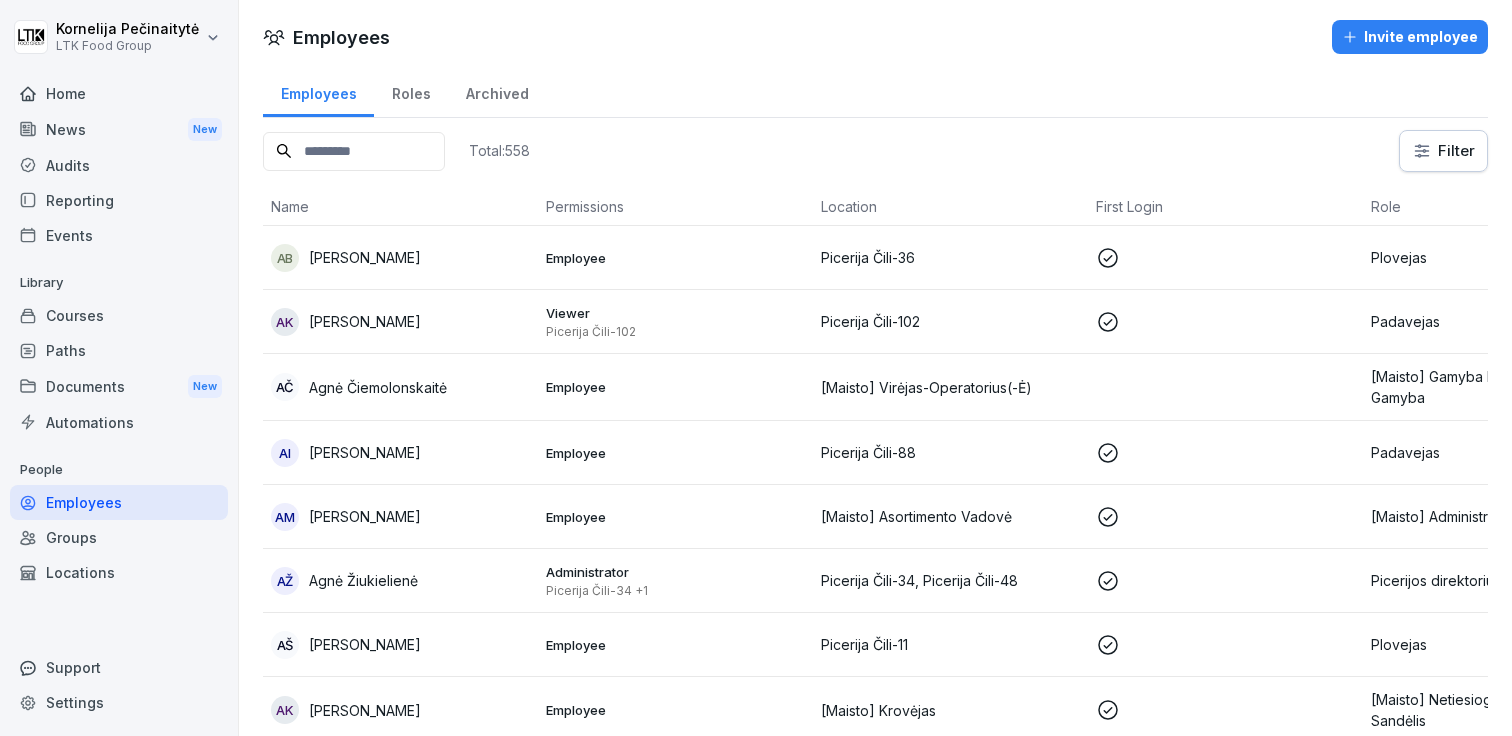 click on "Home" at bounding box center [119, 93] 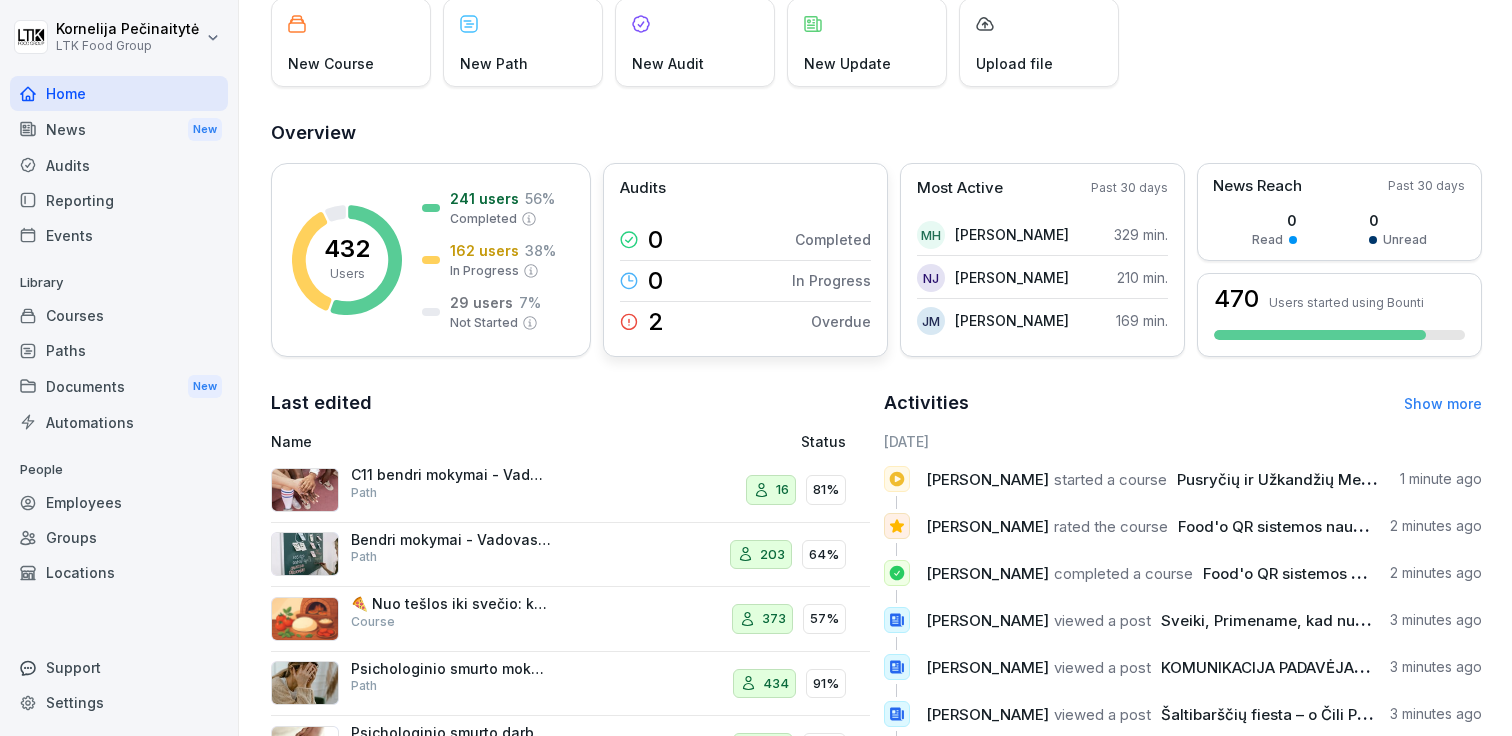 scroll, scrollTop: 151, scrollLeft: 0, axis: vertical 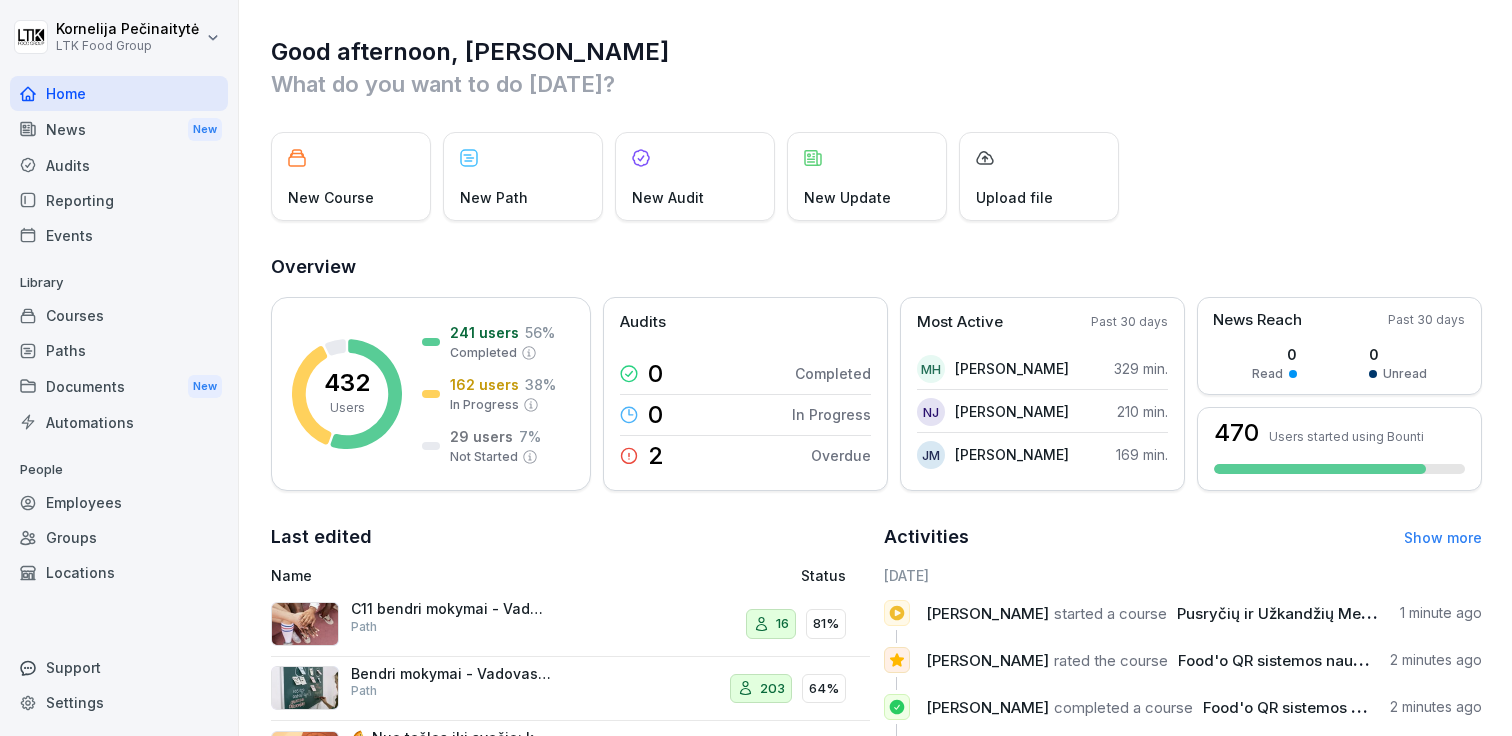click on "Employees" at bounding box center [119, 502] 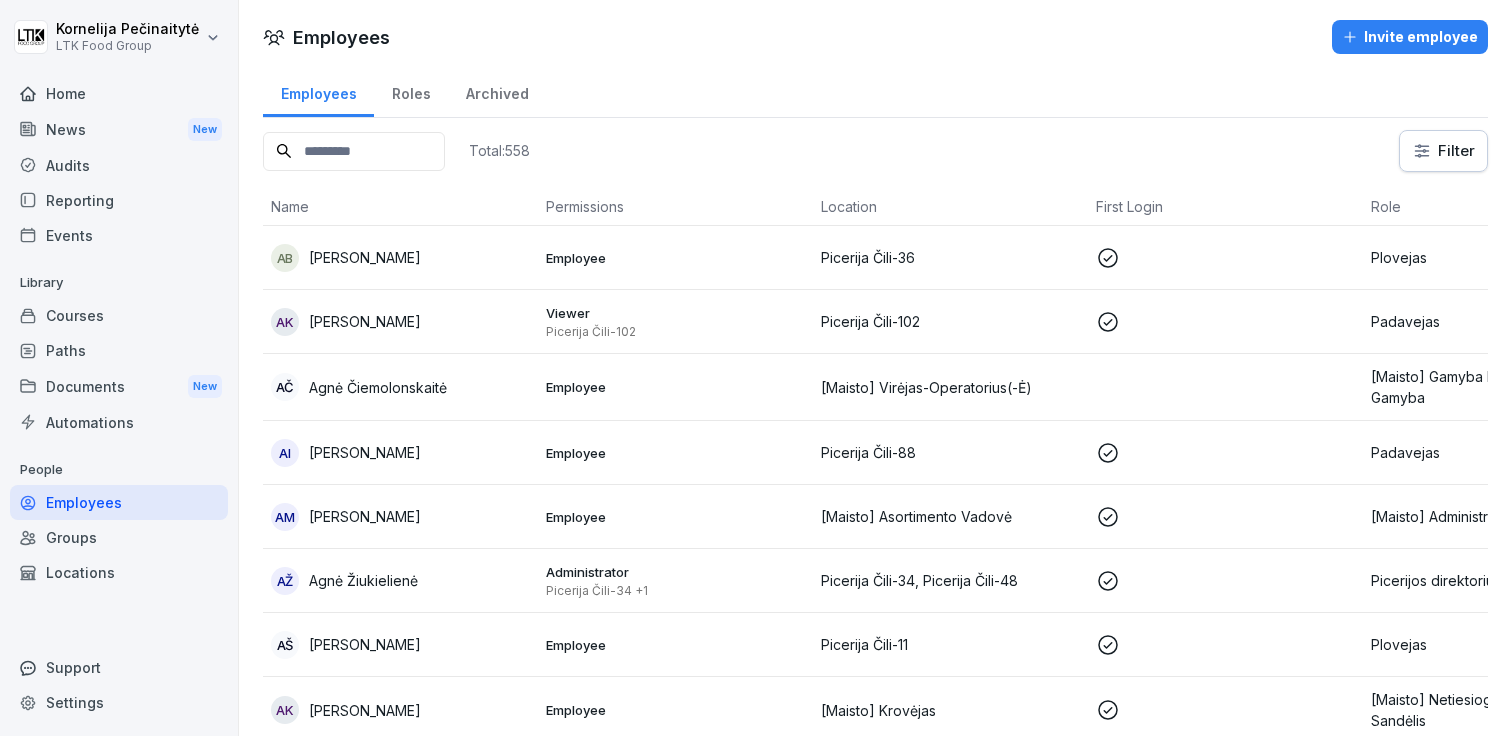 click on "AB [PERSON_NAME]" at bounding box center (400, 258) 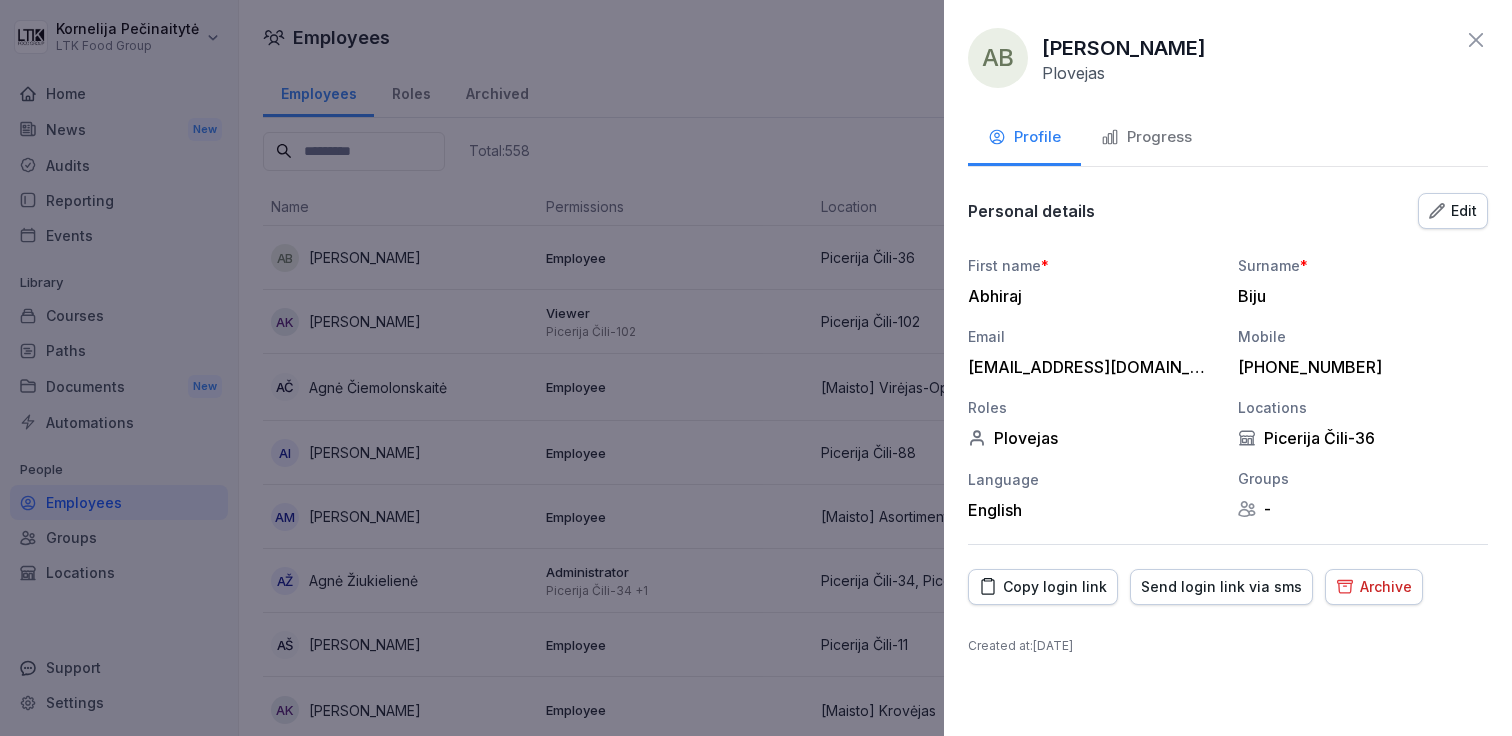 click on "Progress" at bounding box center [1146, 137] 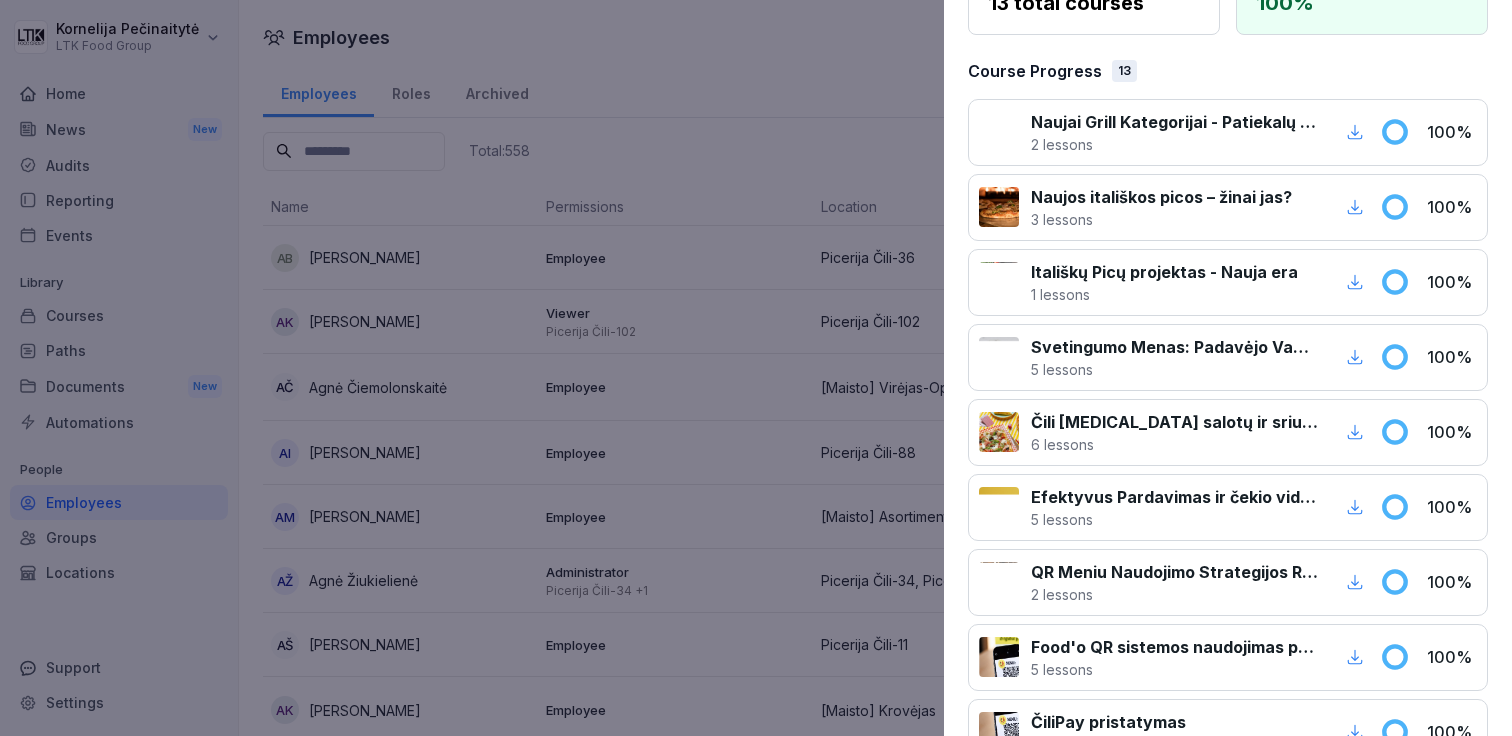 scroll, scrollTop: 0, scrollLeft: 0, axis: both 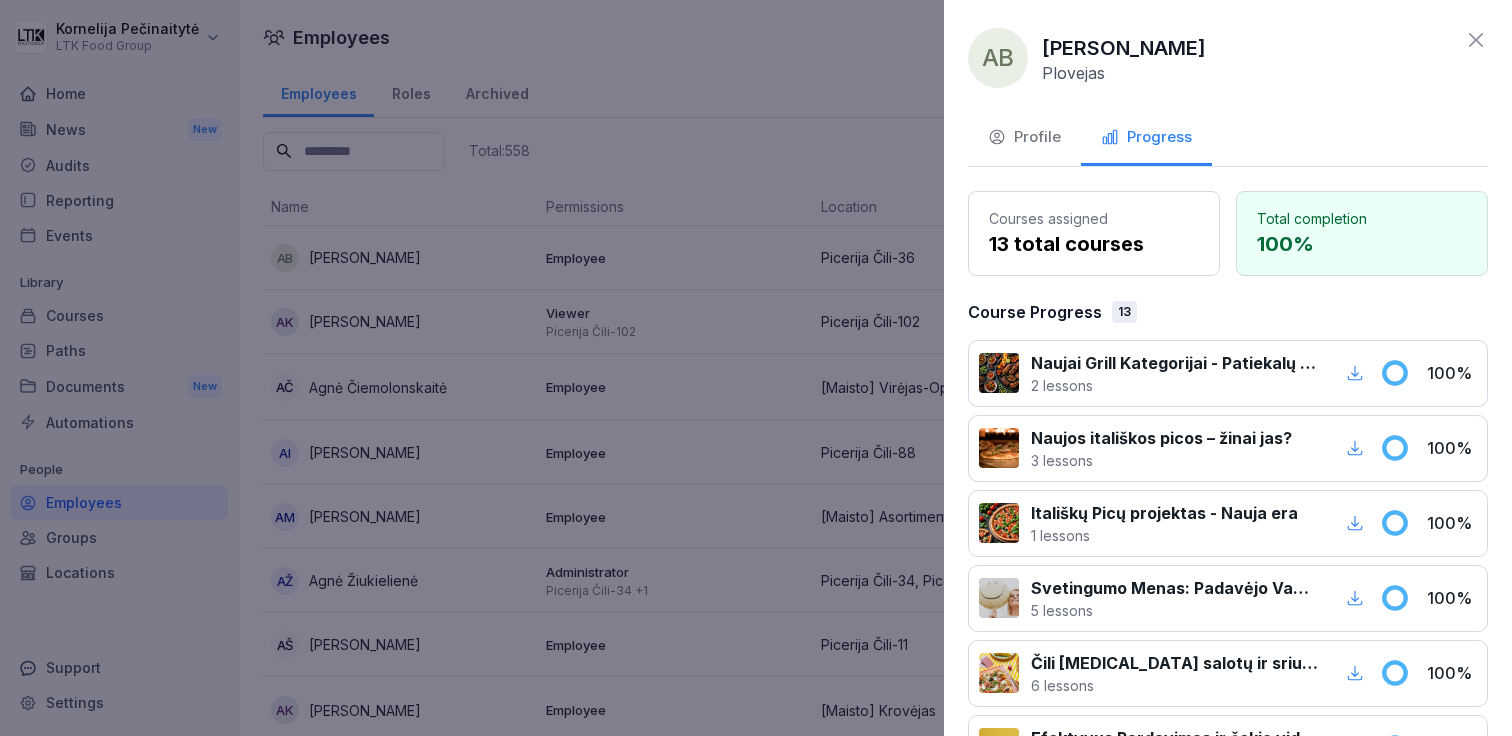 click on "Profile" at bounding box center [1024, 139] 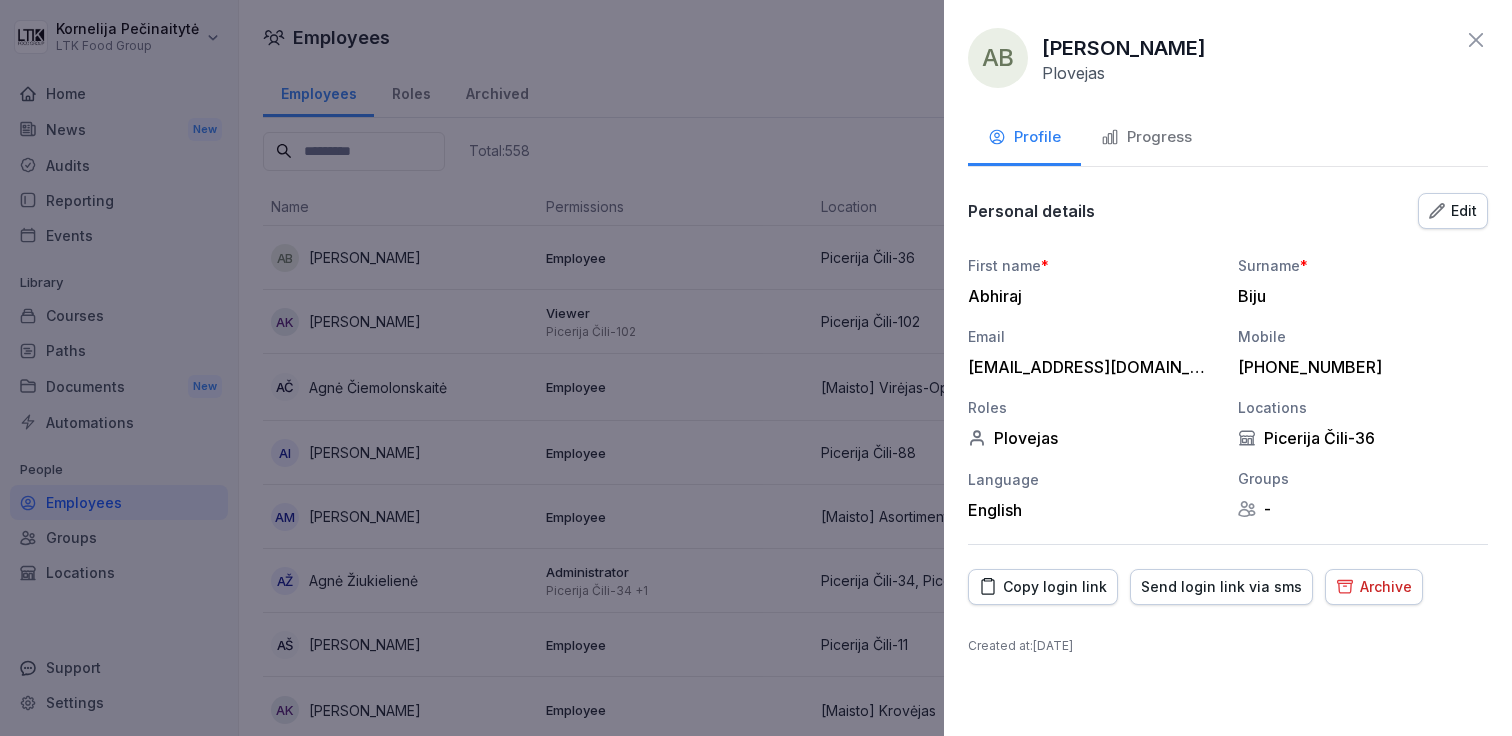 click 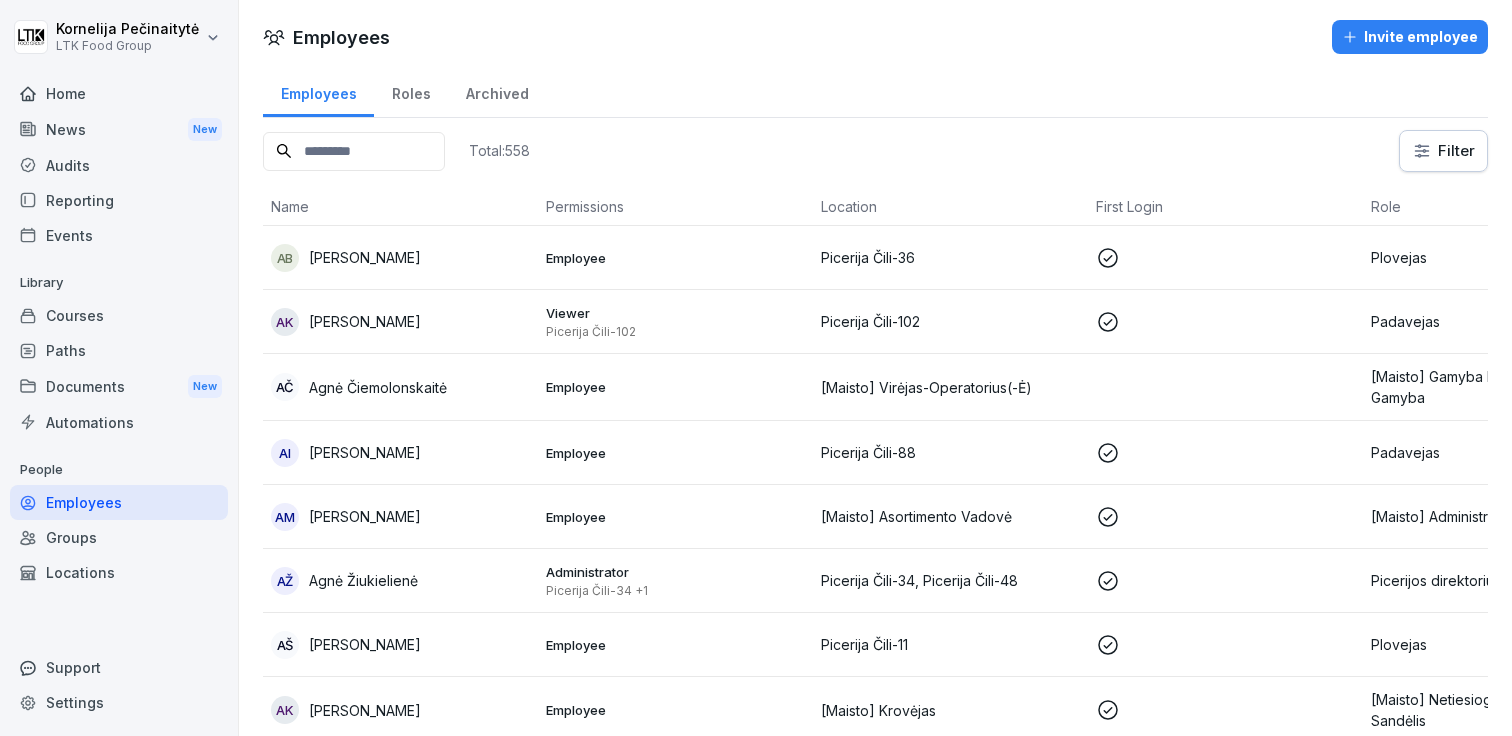 click on "Groups" at bounding box center [119, 537] 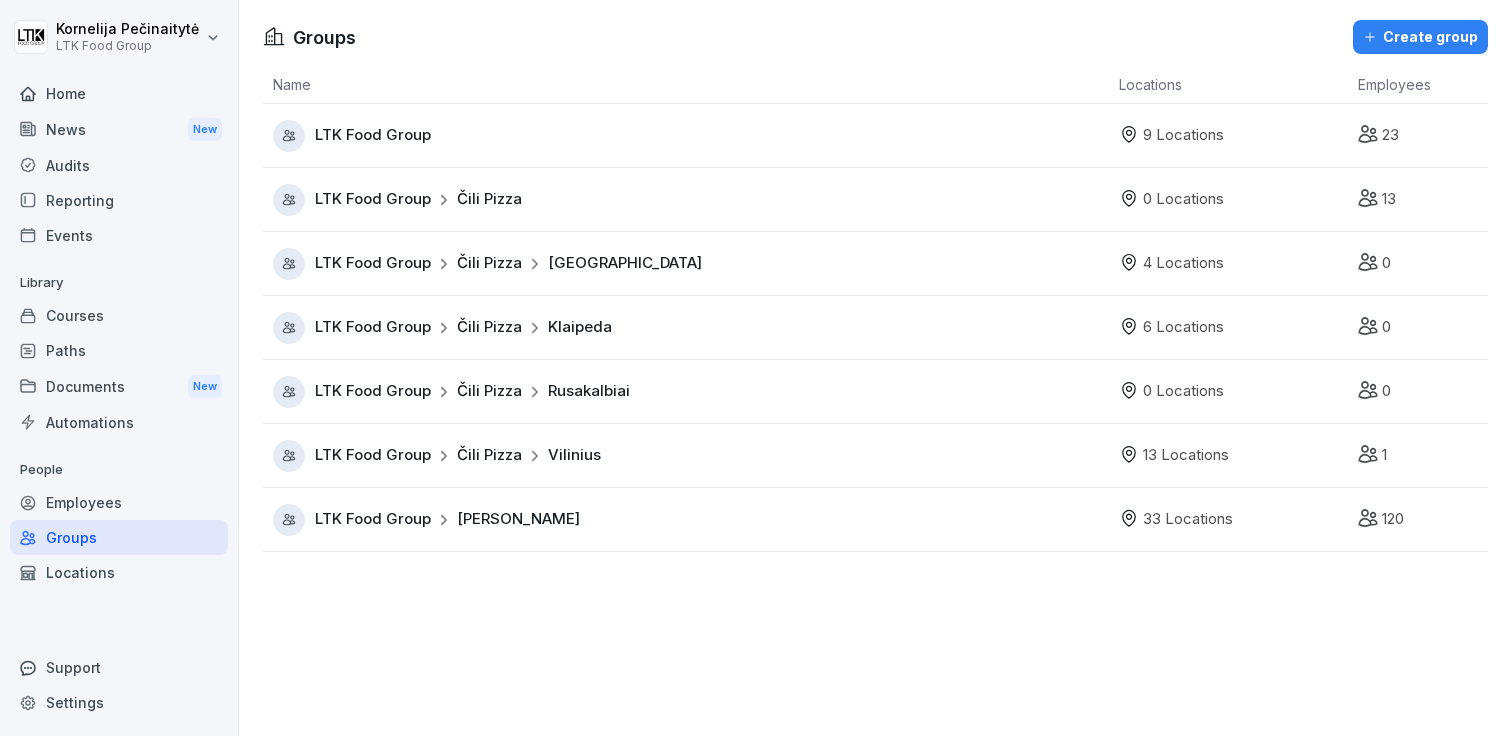 click on "Home" at bounding box center (119, 93) 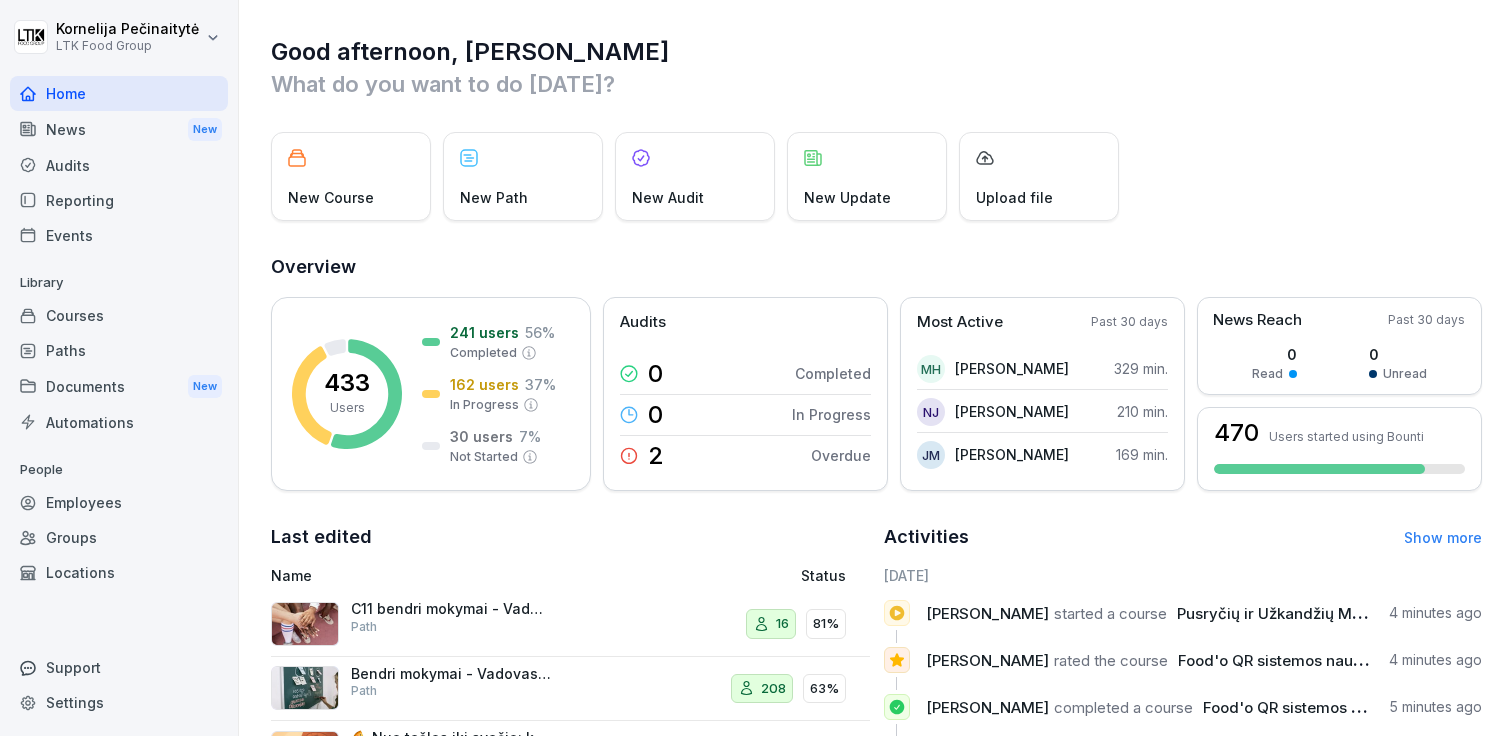 click on "News New" at bounding box center (119, 129) 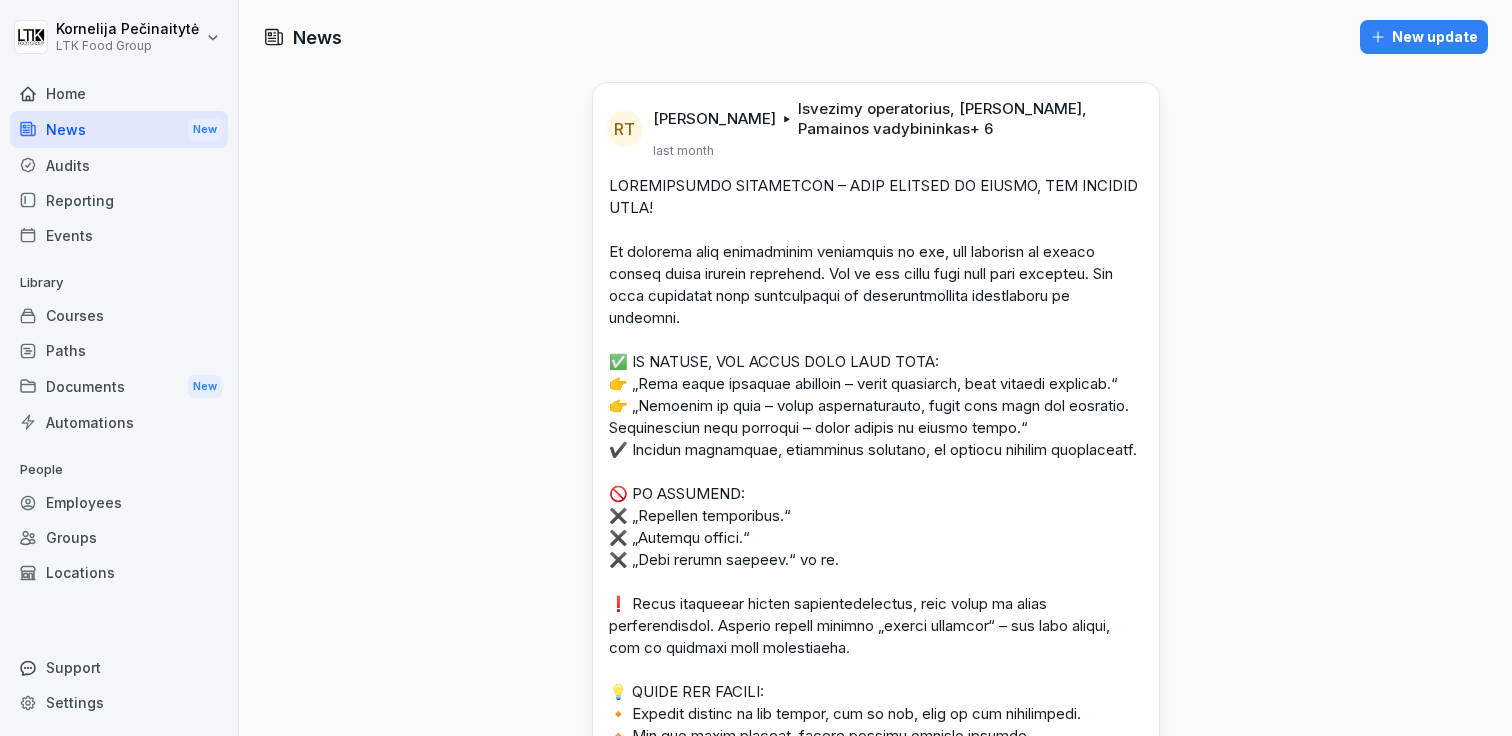 click on "Courses" at bounding box center (119, 315) 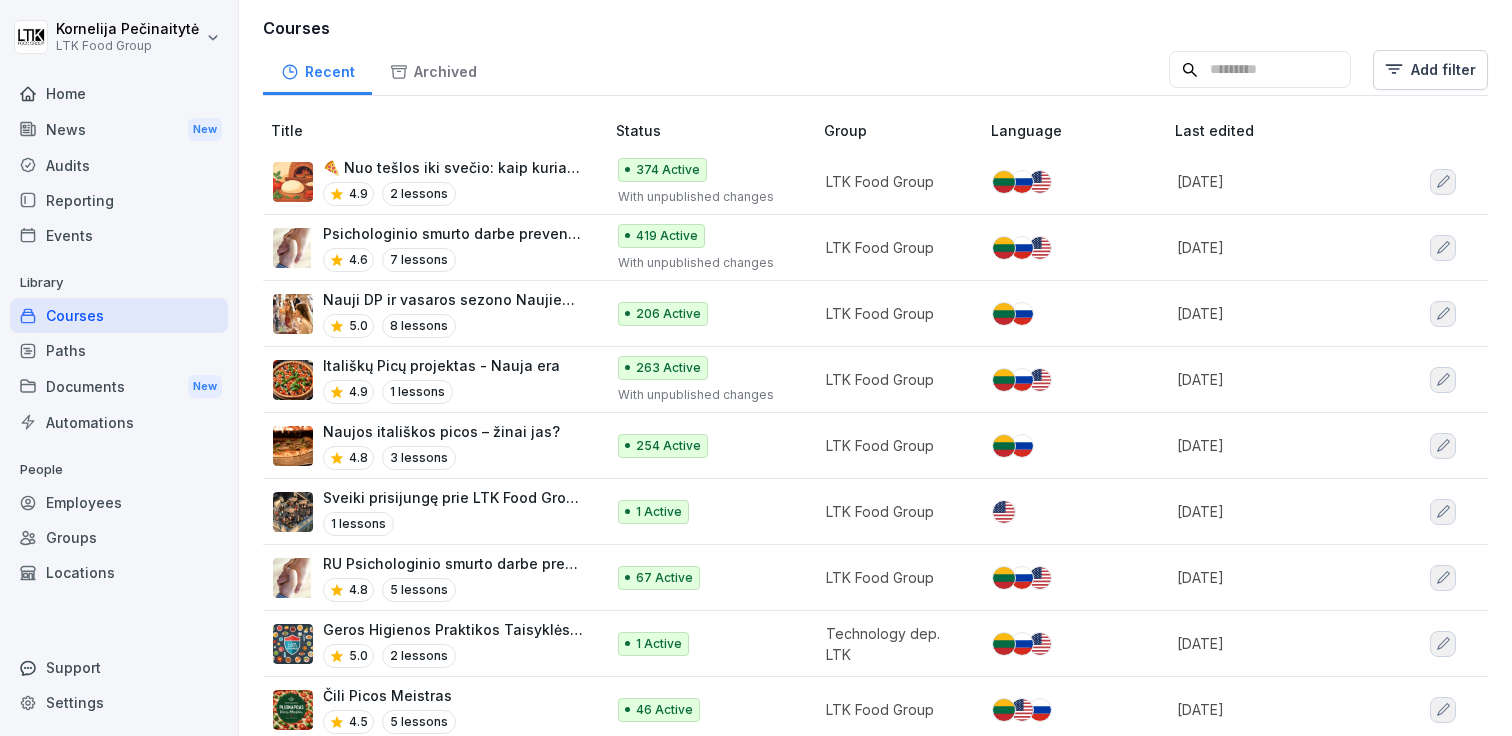 scroll, scrollTop: 170, scrollLeft: 0, axis: vertical 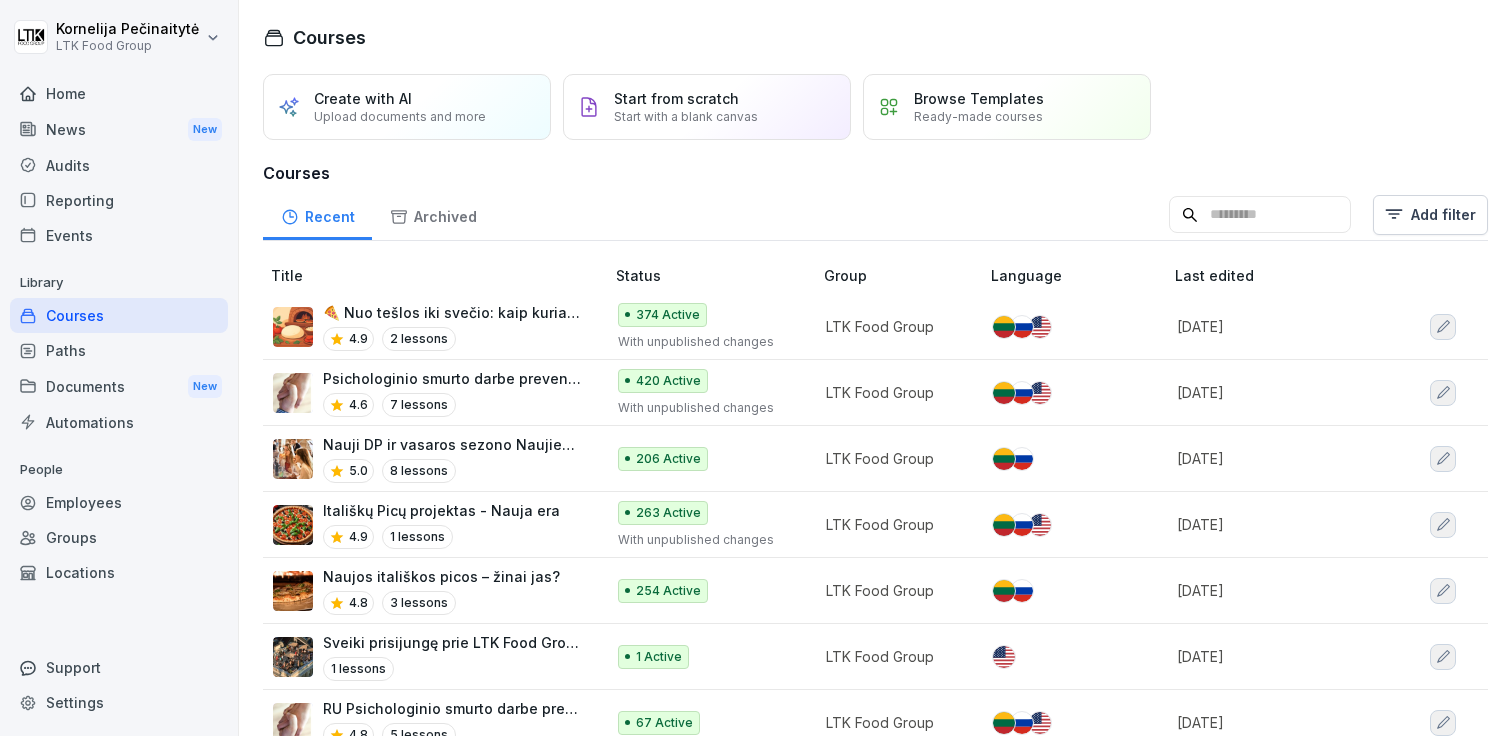 click on "Kornelija   Pečinaitytė LTK Food Group Home News New Audits Reporting Events Library Courses Paths Documents New Automations People Employees Groups Locations Support Settings Courses Create with AI Upload documents and more Start from scratch Start with a blank canvas Browse Templates Ready-made courses Courses Recent Archived Add filter Title Status Group Language Last edited 🍕 Nuo tešlos iki svečio: kaip kuriame tobulą picą kasdien 4.9 2 lessons 374   Active With unpublished changes LTK Food Group [DATE] Psichologinio smurto darbe prevencijos mokymai 4.6 7 lessons 420   Active With unpublished changes LTK Food Group [DATE] Nauji DP  ir vasaros sezono Naujienos atkeliauja 5.0 8 lessons 206   Active LTK Food Group [DATE] Itališkų Picų projektas - Nauja era 4.9 1 lessons 263   Active With unpublished changes LTK Food Group [DATE] Naujos itališkos picos – žinai jas? 4.8 3 lessons 254   Active LTK Food Group [DATE] Sveiki prisijungę prie LTK Food Group komandos! 1" at bounding box center (756, 368) 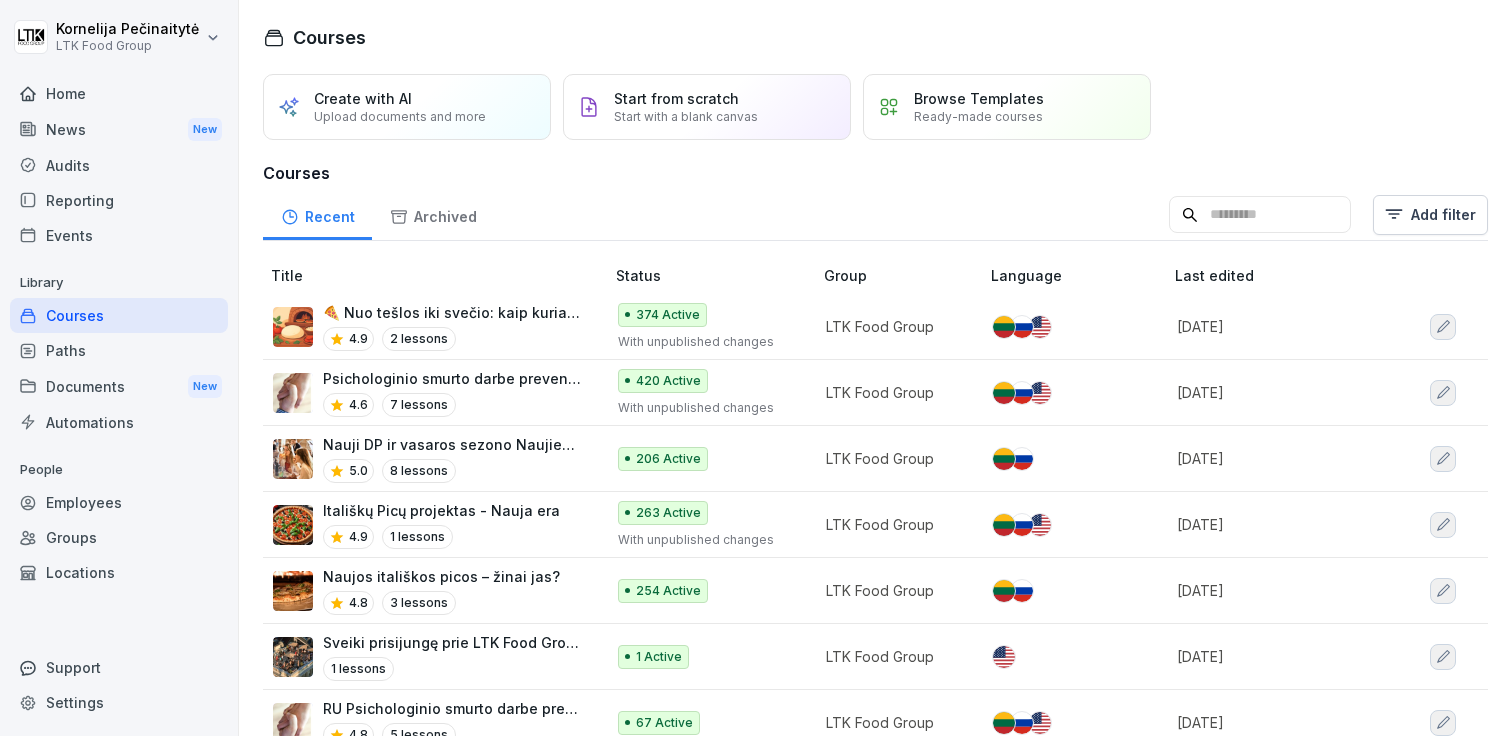 click on "Kornelija   Pečinaitytė LTK Food Group Home News New Audits Reporting Events Library Courses Paths Documents New Automations People Employees Groups Locations Support Settings Courses Create with AI Upload documents and more Start from scratch Start with a blank canvas Browse Templates Ready-made courses Courses Recent Archived Add filter Title Status Group Language Last edited 🍕 Nuo tešlos iki svečio: kaip kuriame tobulą picą kasdien 4.9 2 lessons 374   Active With unpublished changes LTK Food Group [DATE] Psichologinio smurto darbe prevencijos mokymai 4.6 7 lessons 420   Active With unpublished changes LTK Food Group [DATE] Nauji DP  ir vasaros sezono Naujienos atkeliauja 5.0 8 lessons 206   Active LTK Food Group [DATE] Itališkų Picų projektas - Nauja era 4.9 1 lessons 263   Active With unpublished changes LTK Food Group [DATE] Naujos itališkos picos – žinai jas? 4.8 3 lessons 254   Active LTK Food Group [DATE] Sveiki prisijungę prie LTK Food Group komandos! 1" at bounding box center [756, 368] 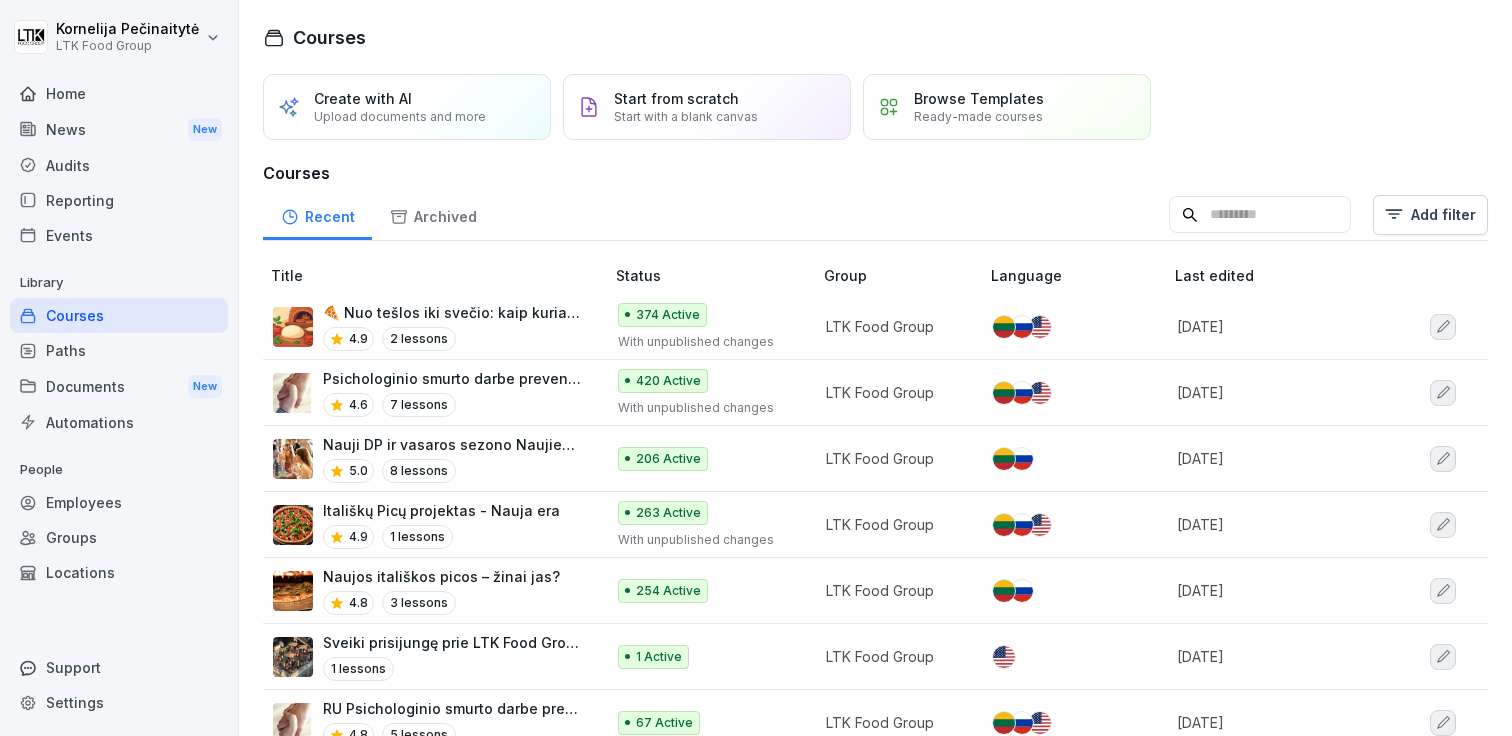 click on "Courses" at bounding box center [119, 315] 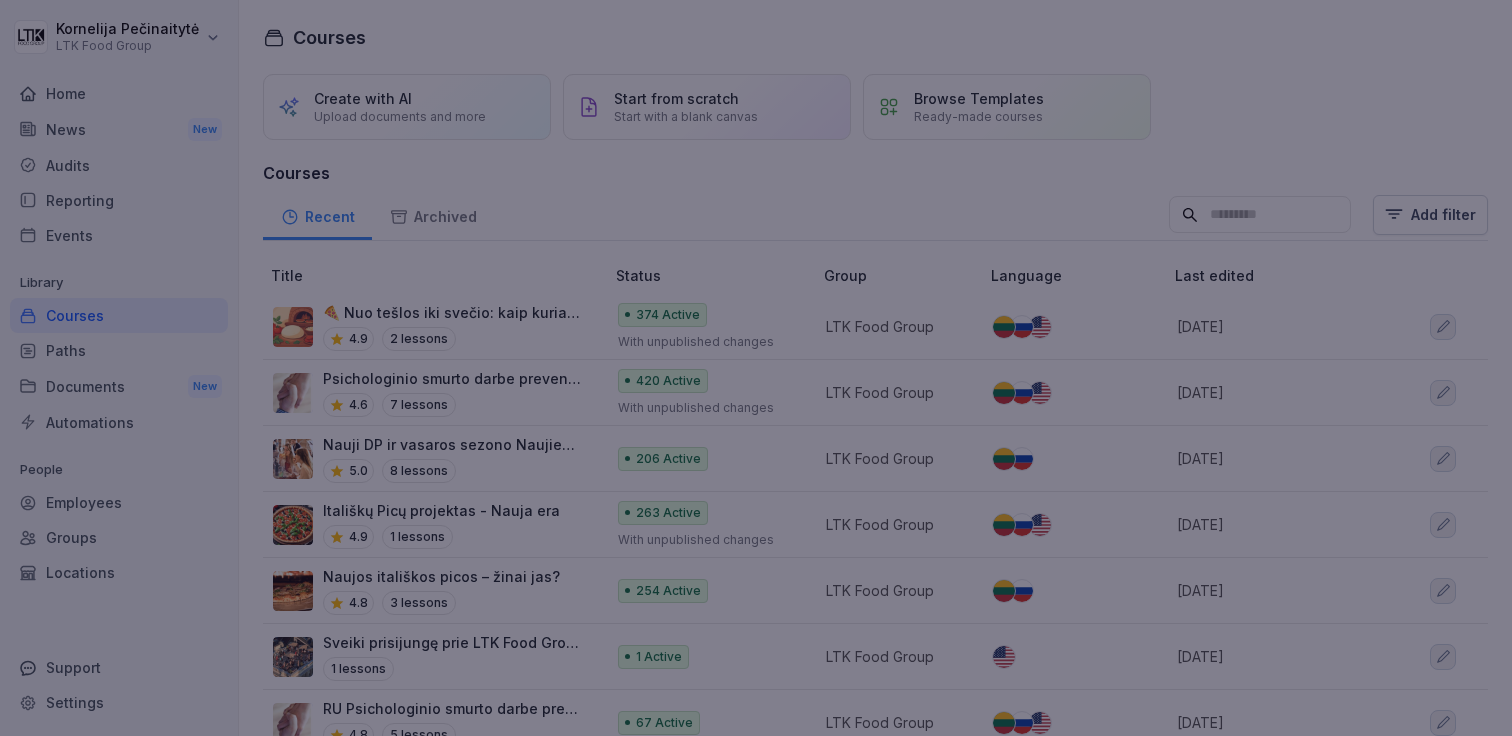 click at bounding box center (756, 368) 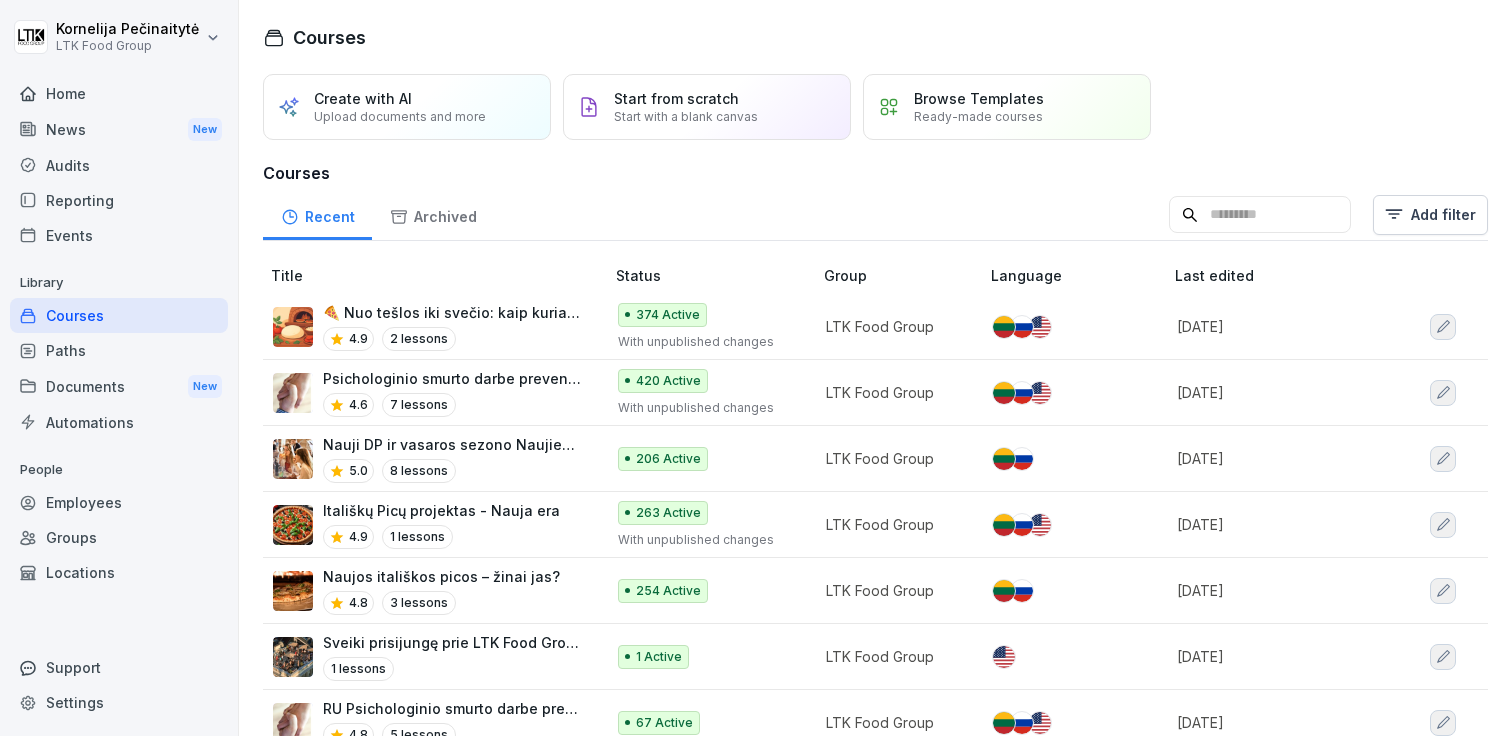 click on "Upload documents and more" at bounding box center (400, 116) 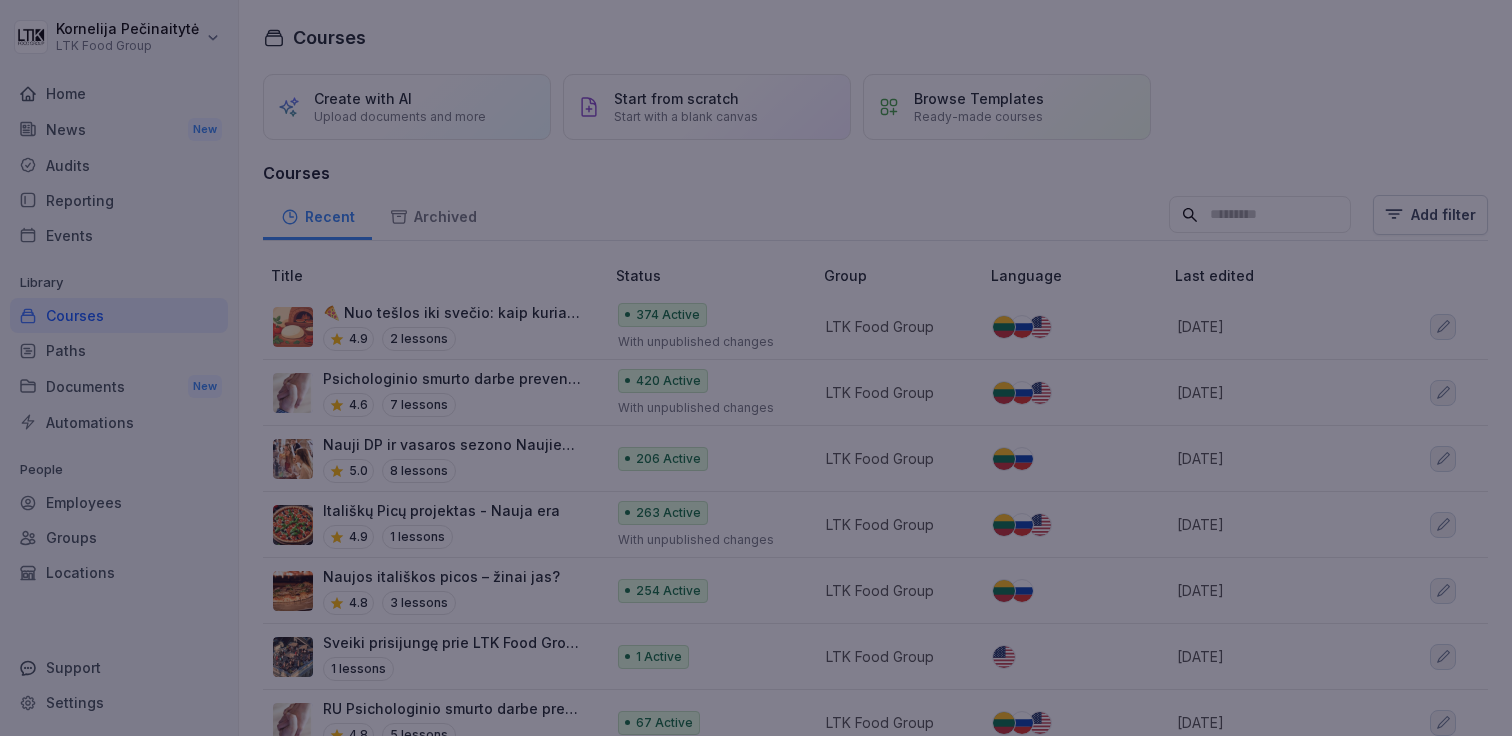 click at bounding box center [756, 368] 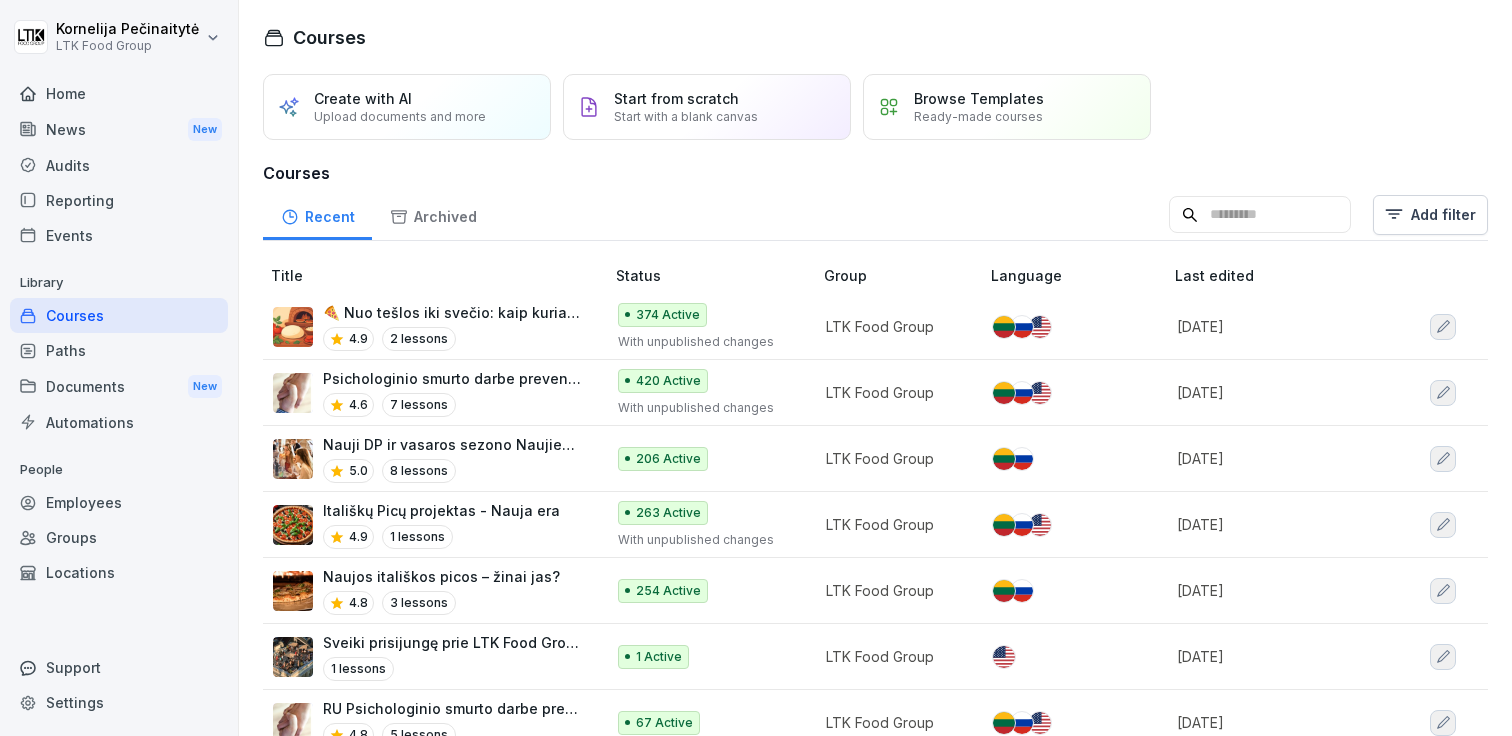 click on "Create with AI" at bounding box center (363, 98) 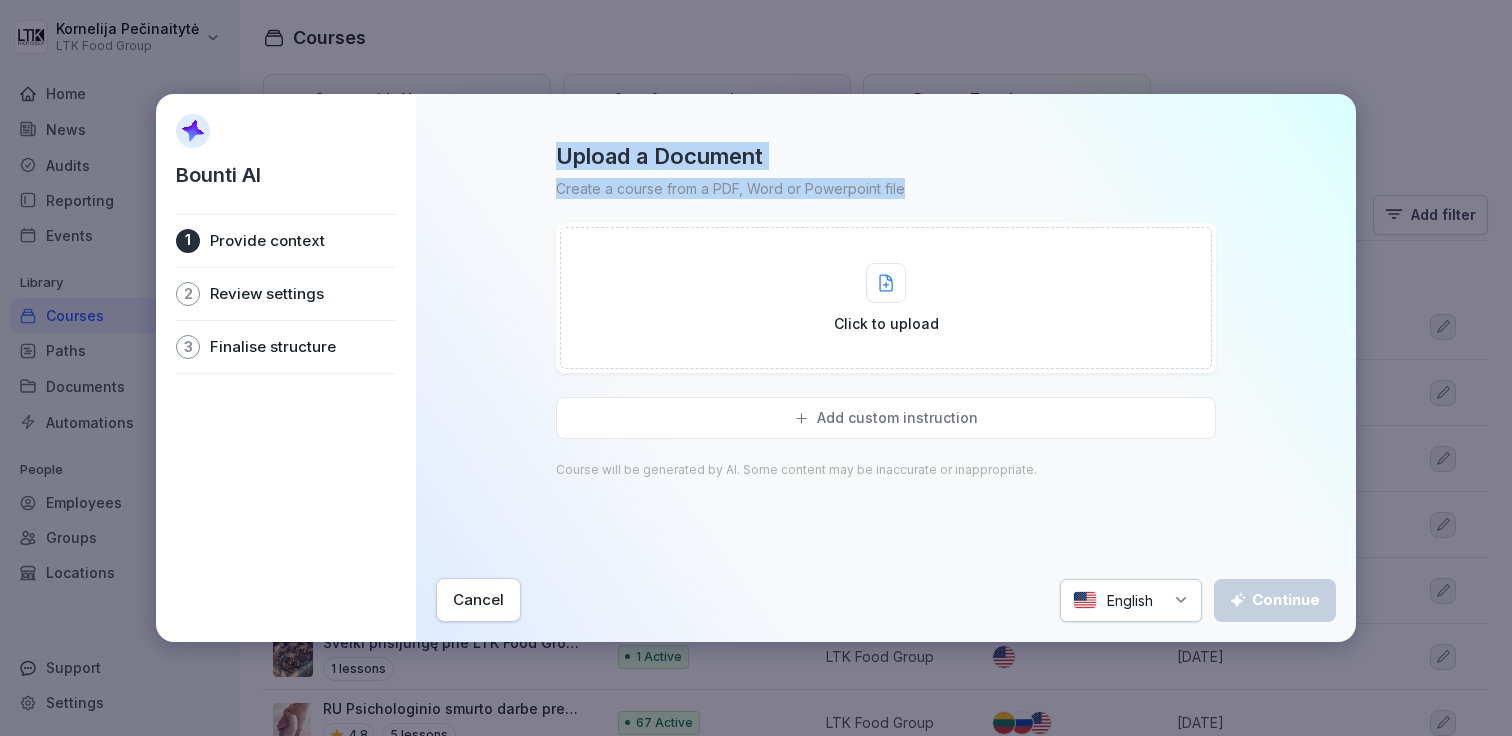 drag, startPoint x: 546, startPoint y: 164, endPoint x: 1053, endPoint y: 197, distance: 508.0728 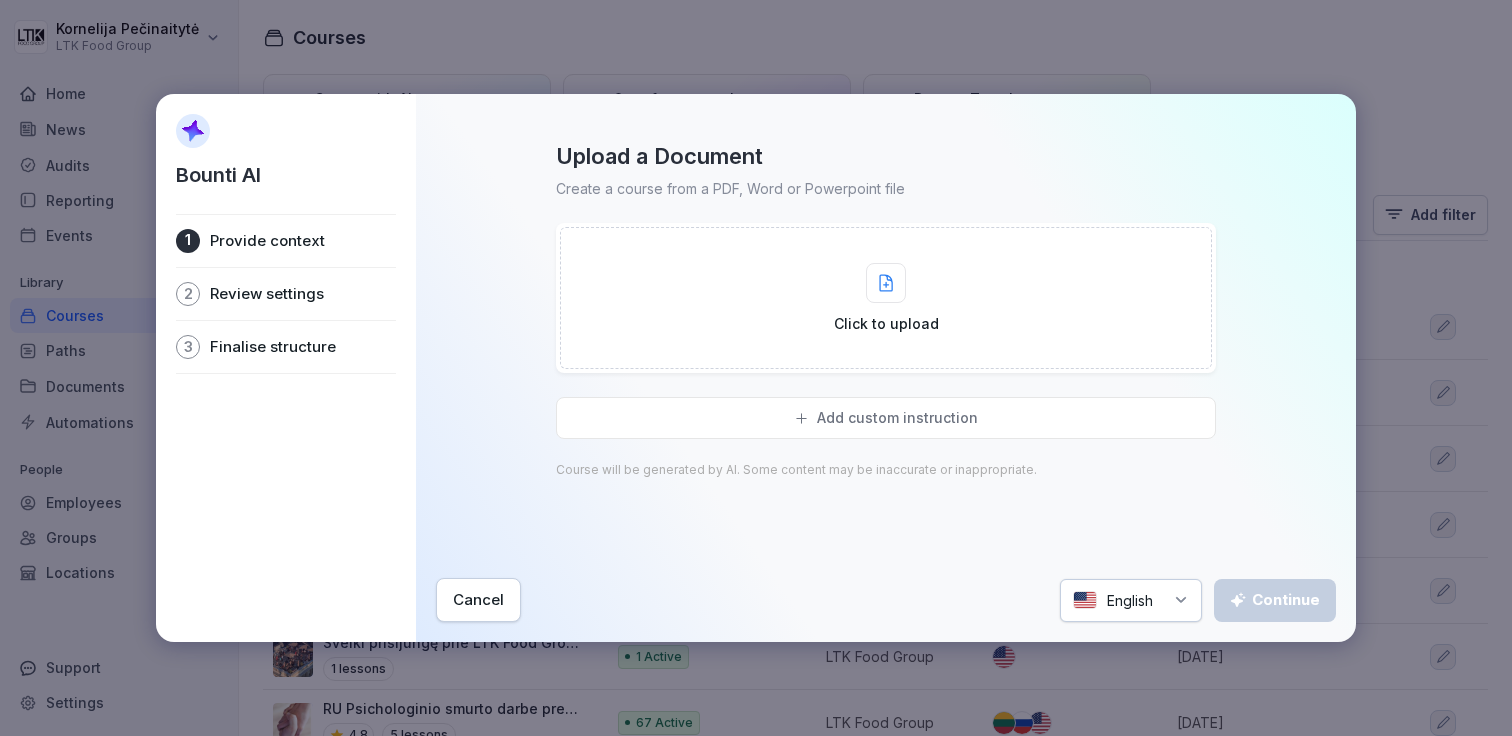 click on "Review settings" at bounding box center [267, 294] 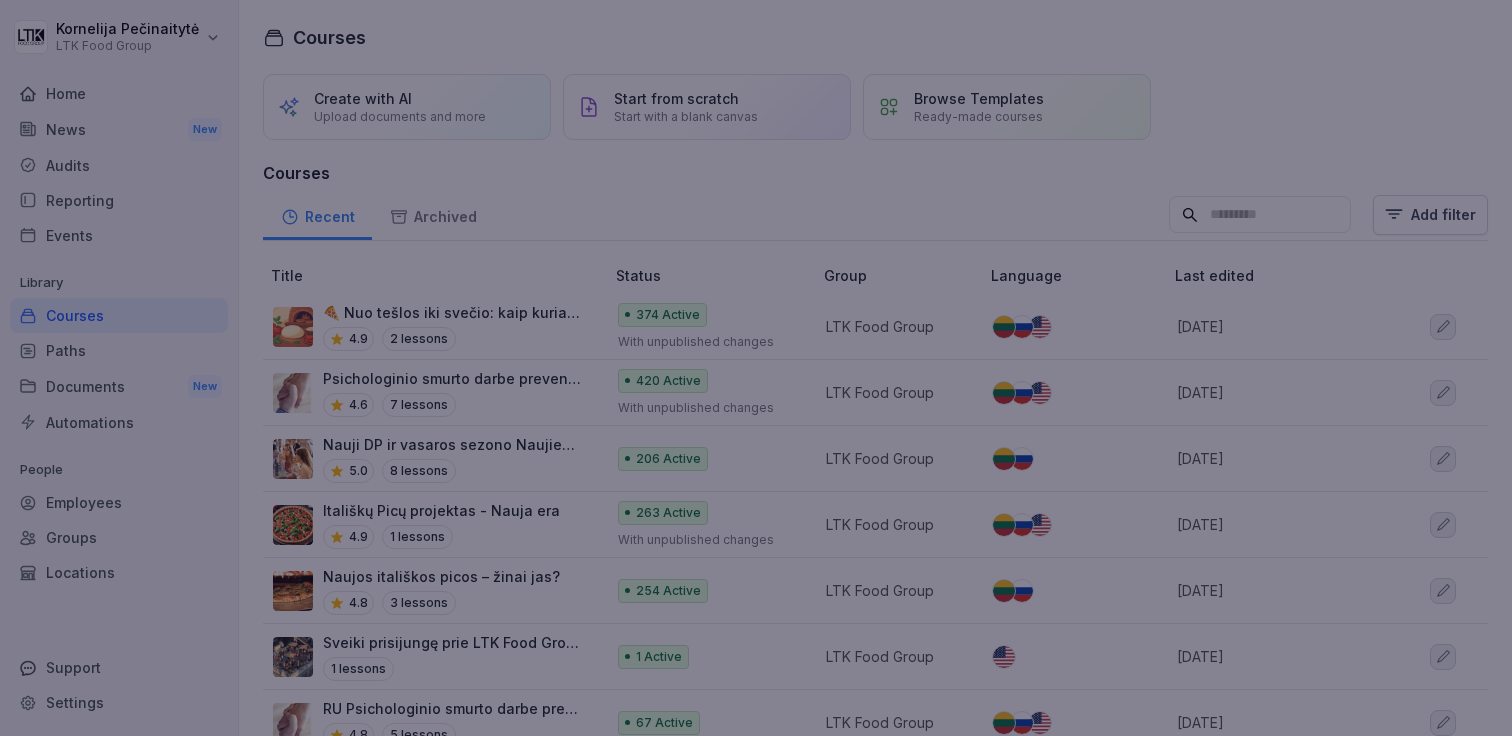 click at bounding box center [756, 368] 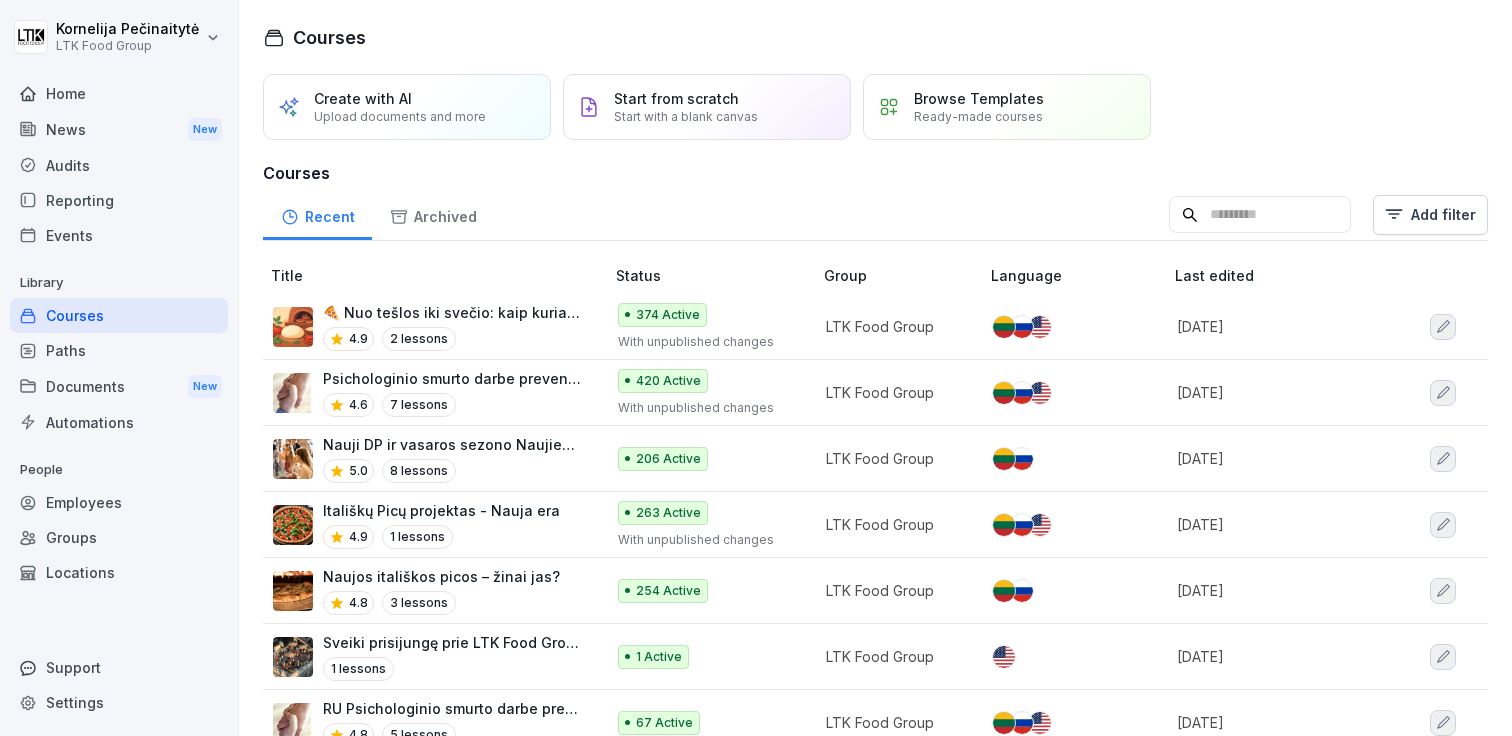 click on "Start from scratch Start with a blank canvas" at bounding box center [707, 107] 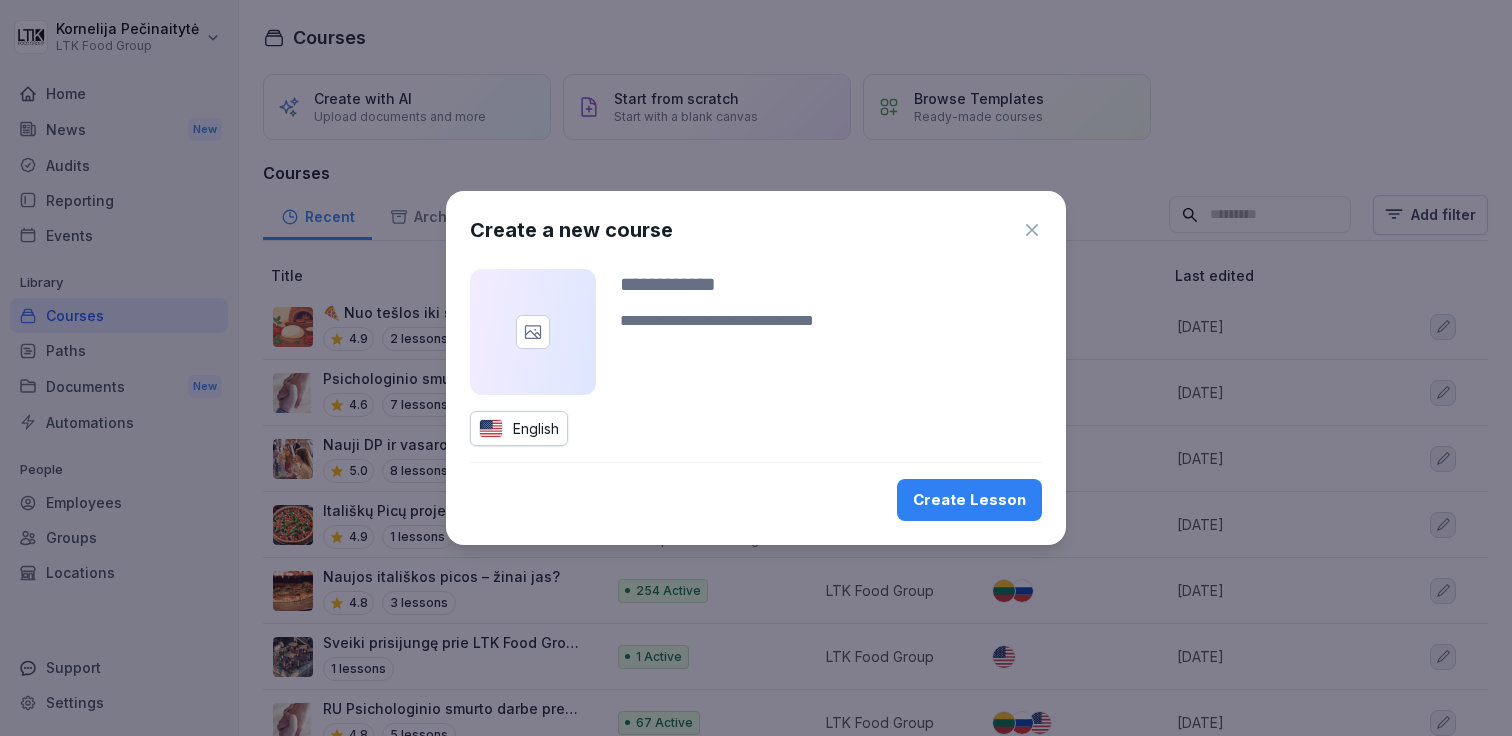 click 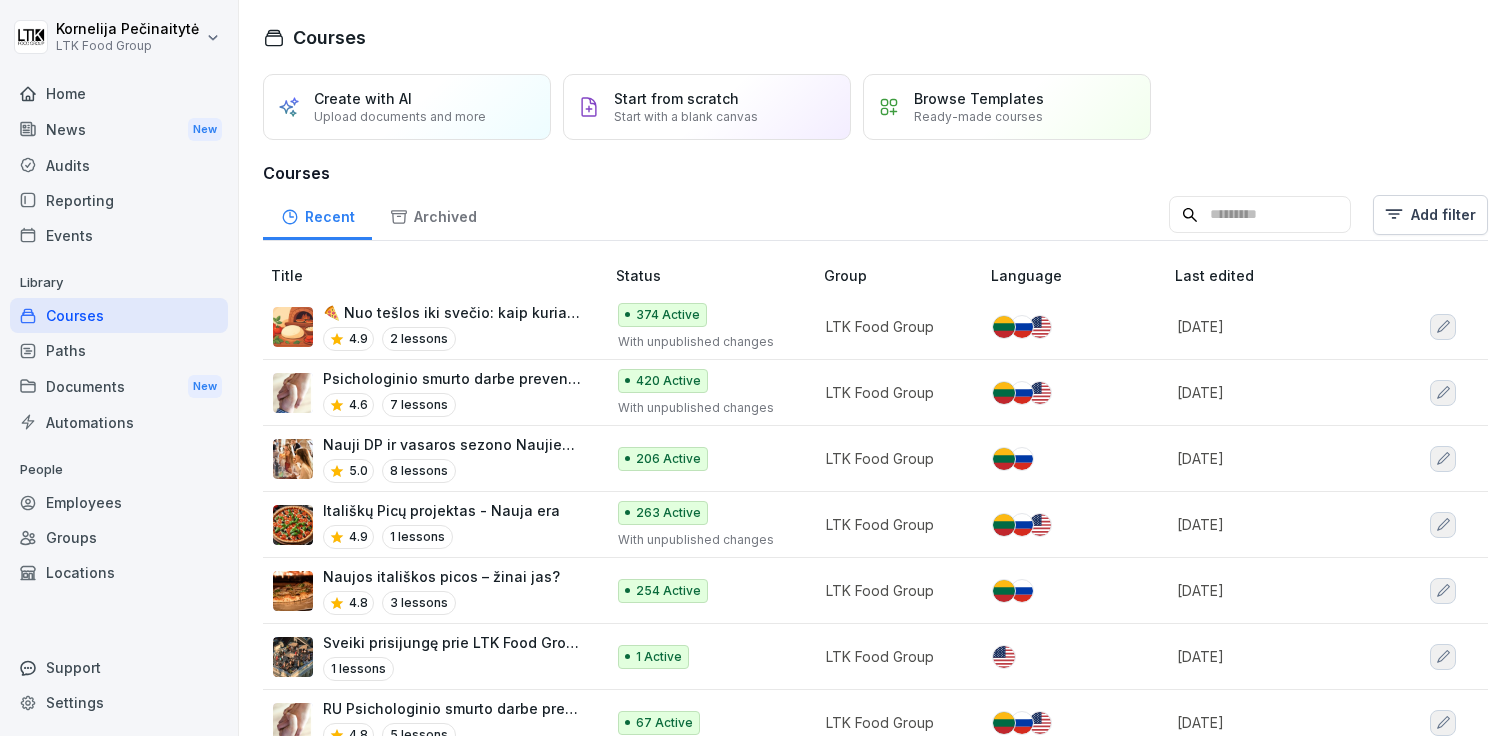 click on "Ready-made courses" at bounding box center (978, 116) 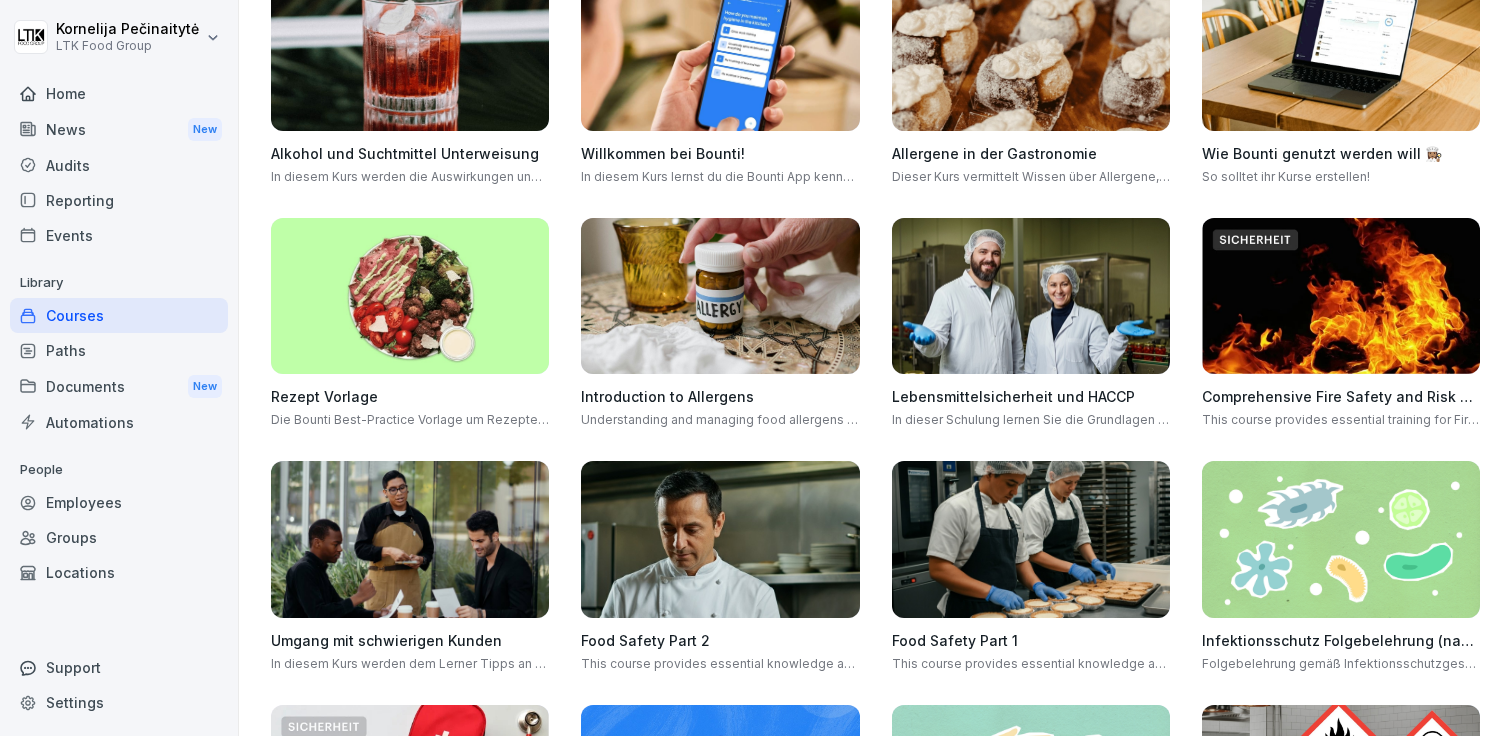 scroll, scrollTop: 0, scrollLeft: 0, axis: both 